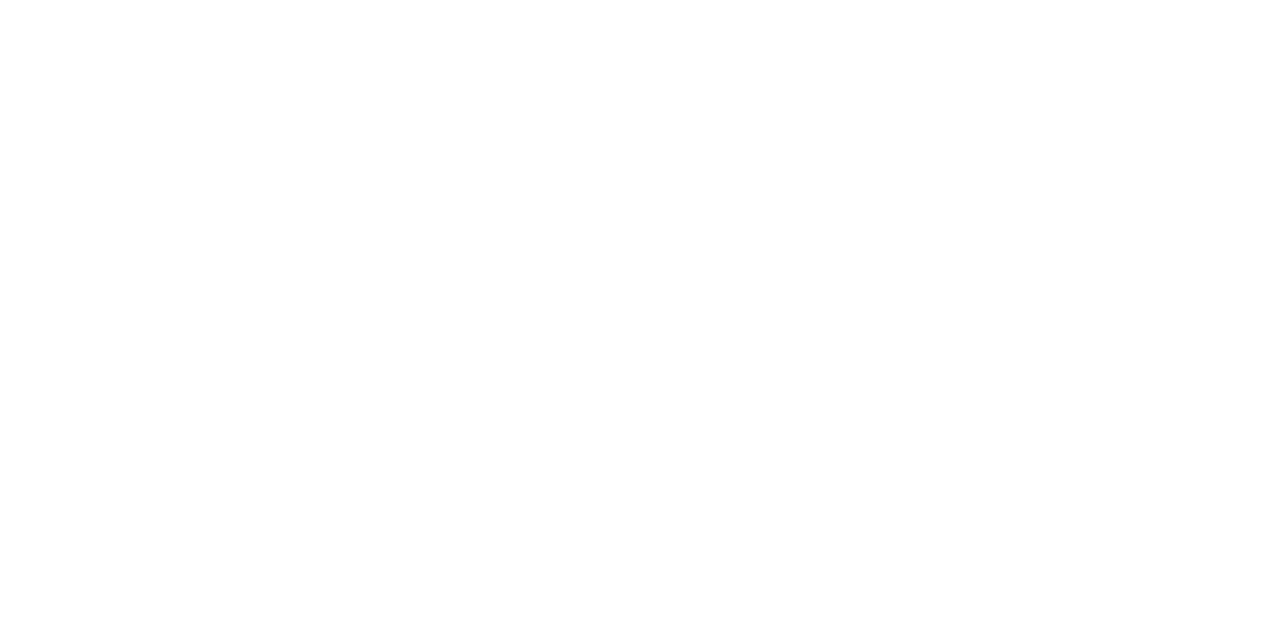 scroll, scrollTop: 0, scrollLeft: 0, axis: both 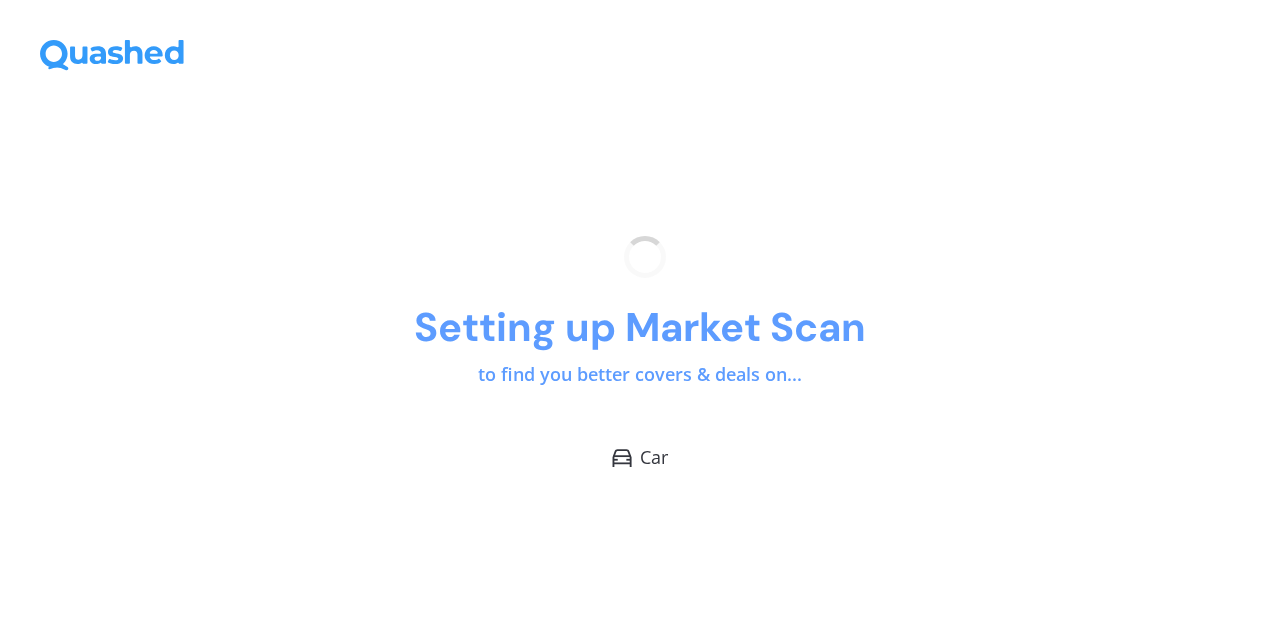 click on "Car" at bounding box center (654, 457) 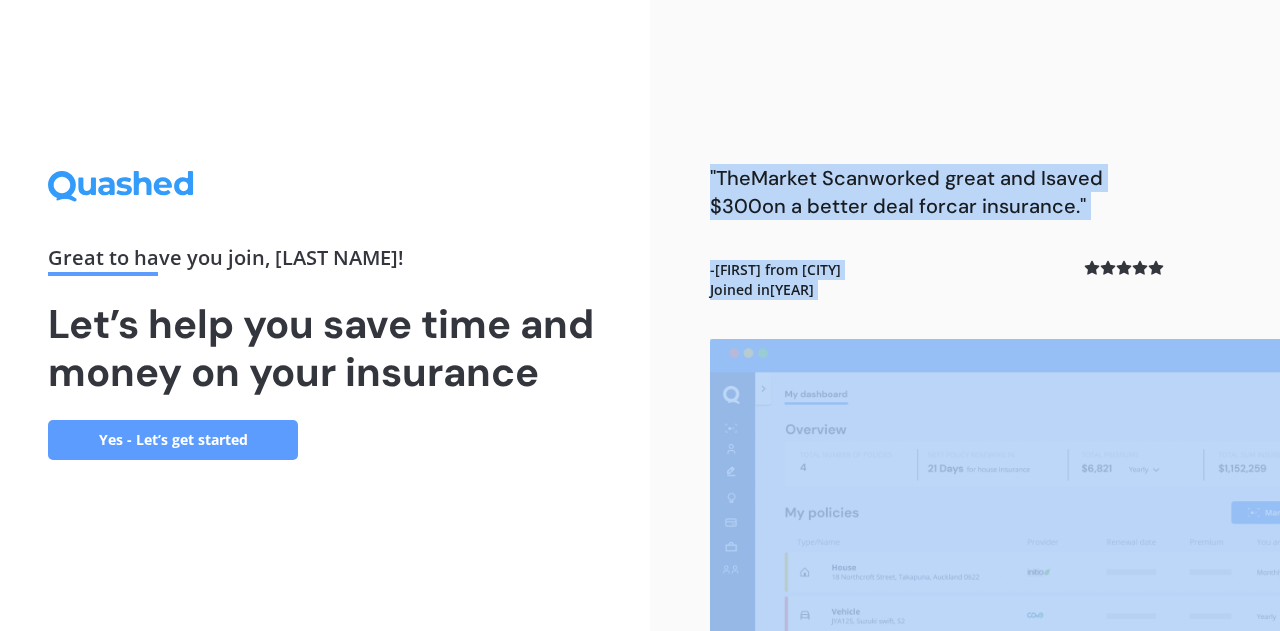 click on ""The  Market Scan  worked great and I  saved $300  on a better deal for  car insurance ." - Daniel from [CITY] Joined in  2021" at bounding box center [965, 315] 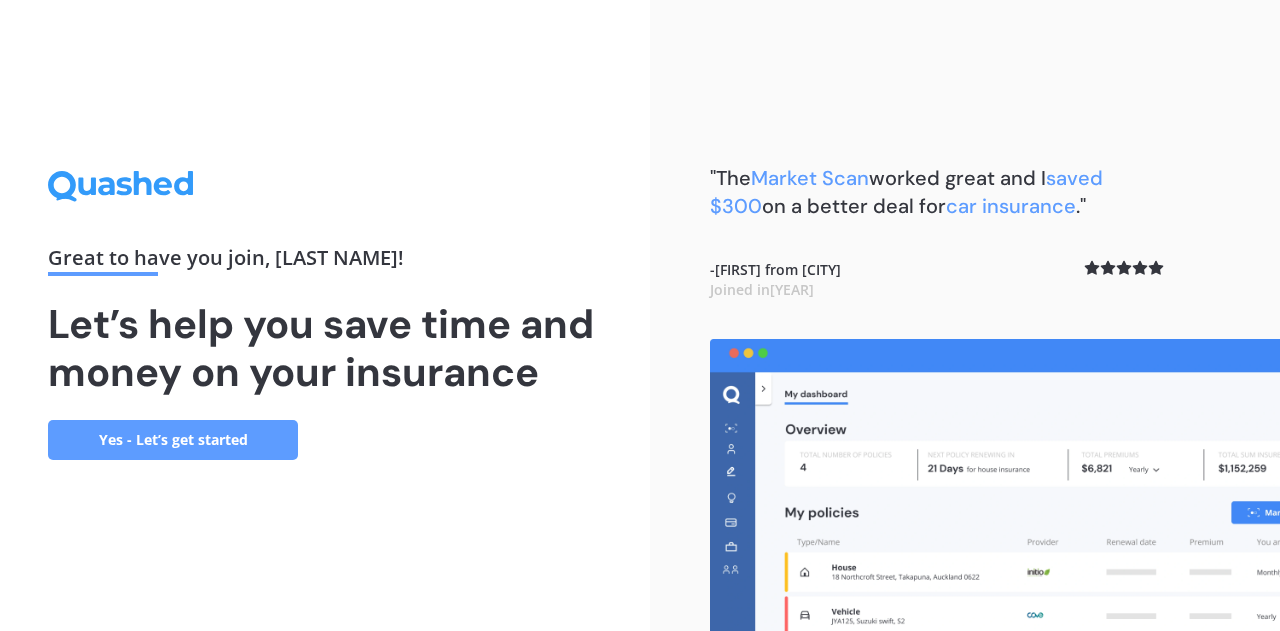 click on "Great to have you join , [FIRST] ! Let’s help you save time and money on your insurance Yes - Let’s get started" at bounding box center (325, 315) 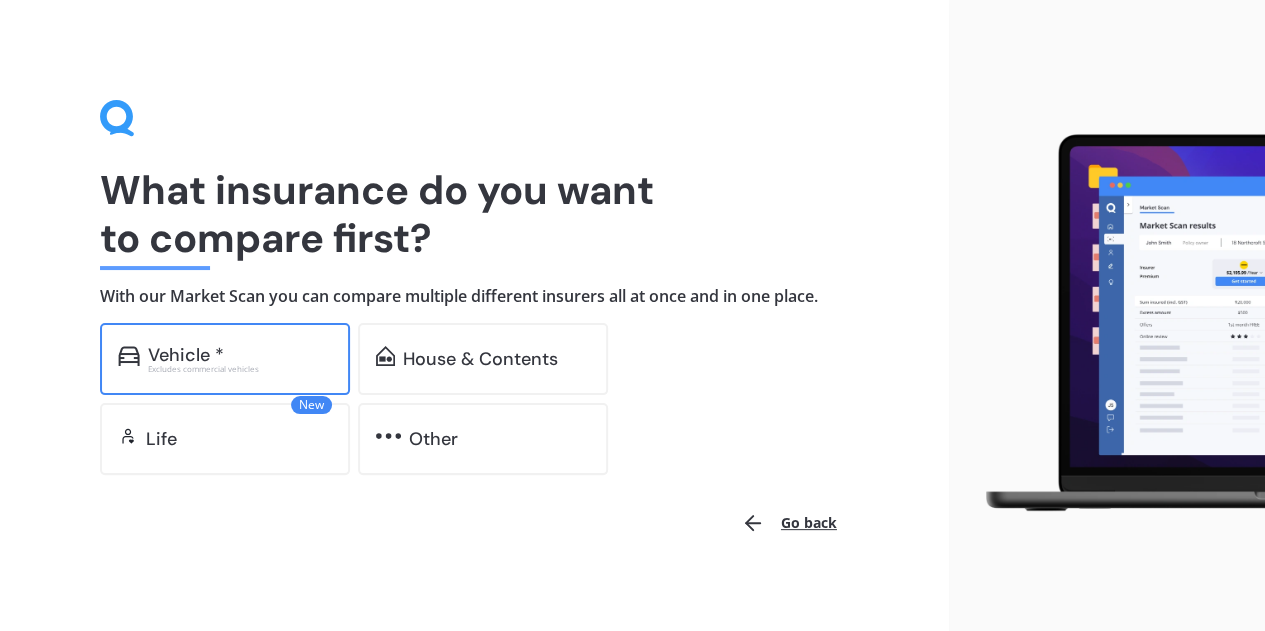 click on "Vehicle * Excludes commercial vehicles" at bounding box center (225, 359) 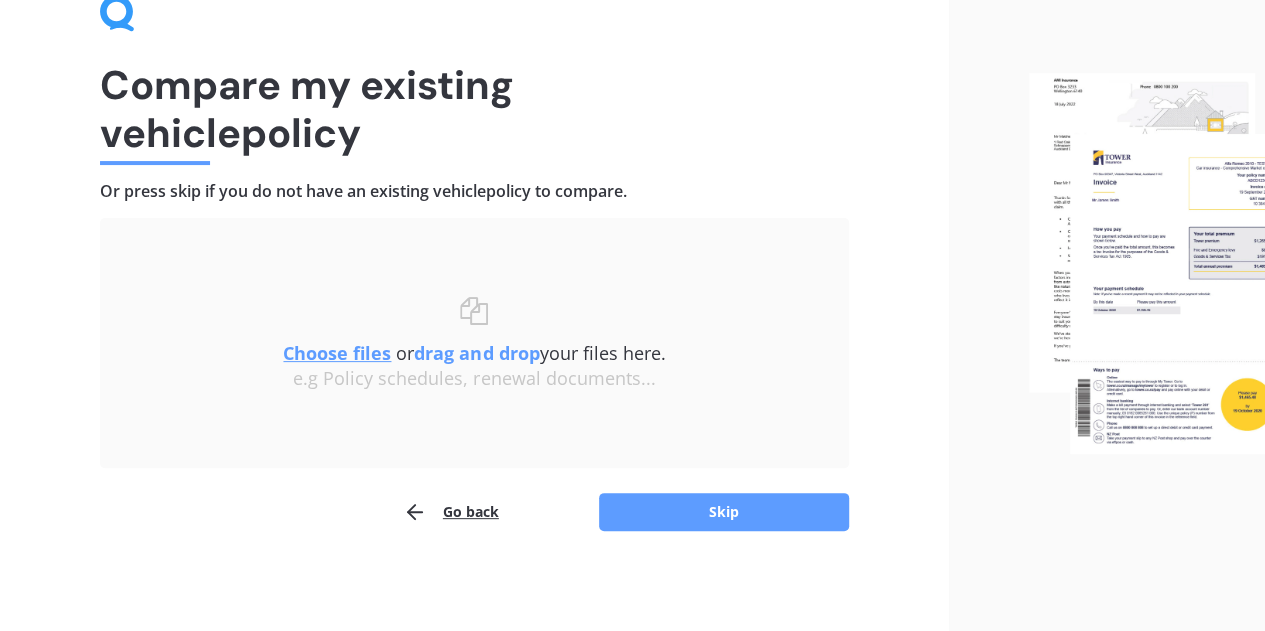 scroll, scrollTop: 104, scrollLeft: 0, axis: vertical 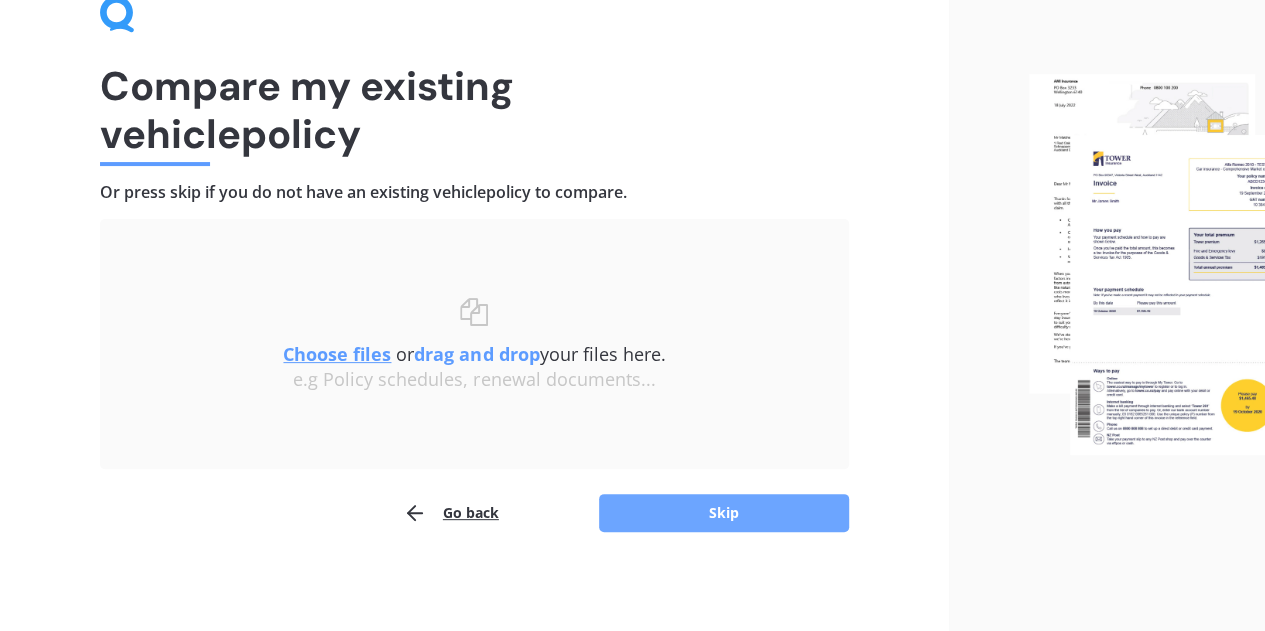 click on "Skip" at bounding box center (724, 513) 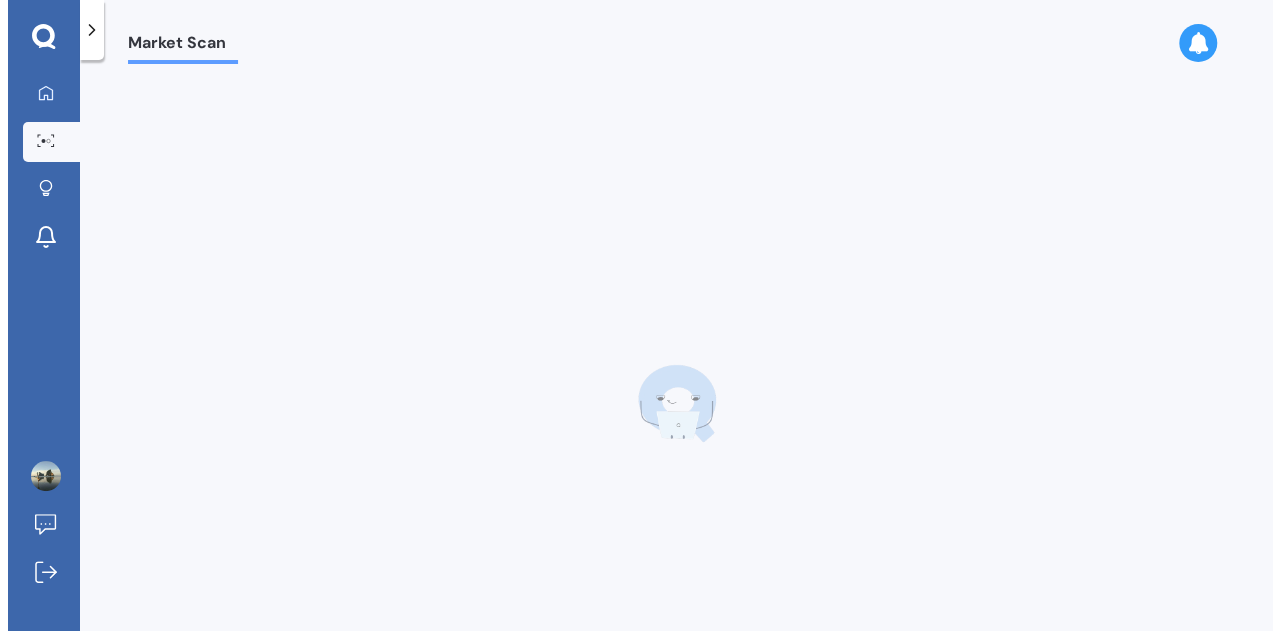 scroll, scrollTop: 0, scrollLeft: 0, axis: both 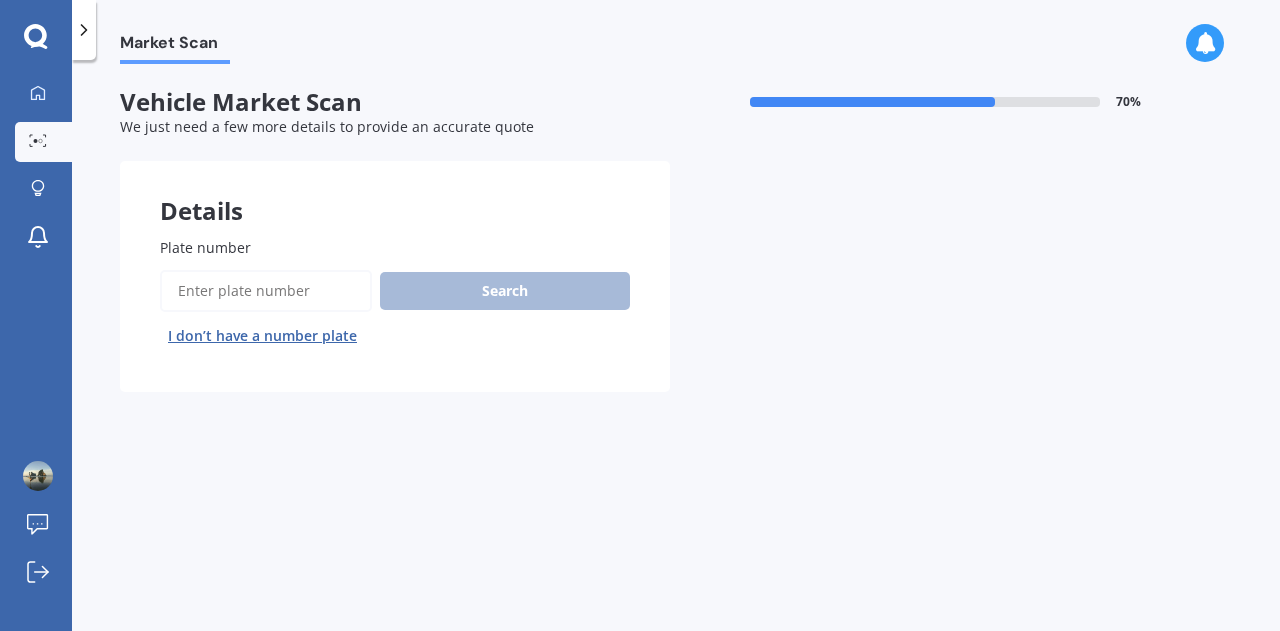 click on "Plate number" at bounding box center [266, 291] 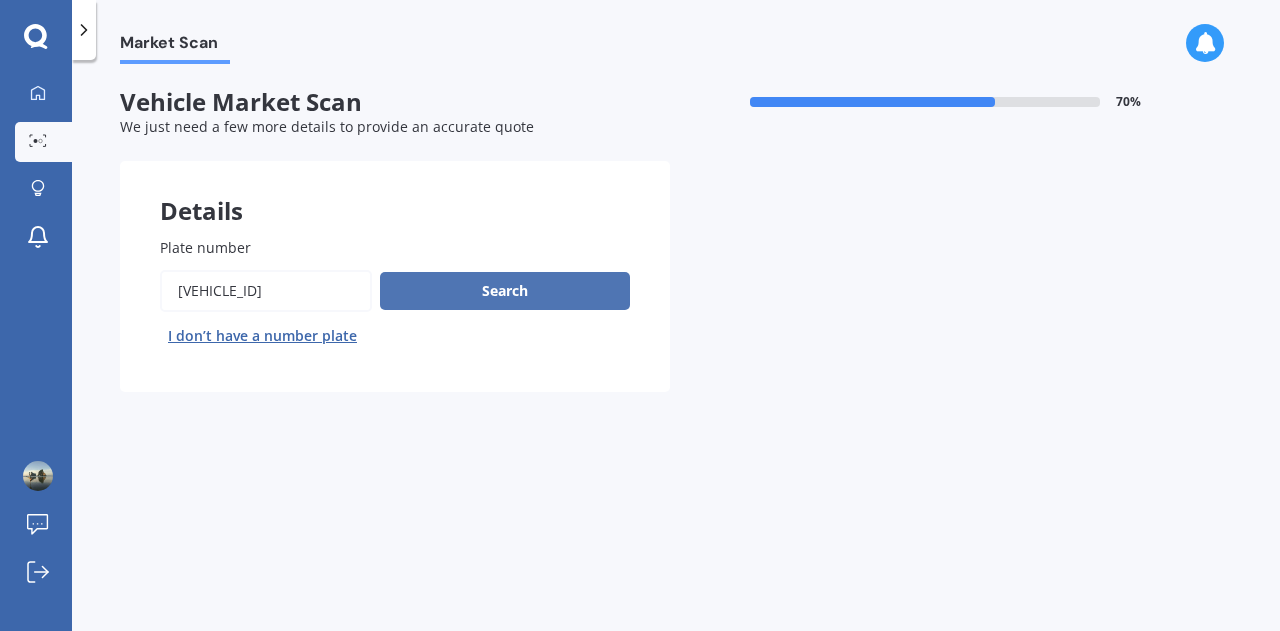type on "[VEHICLE_ID]" 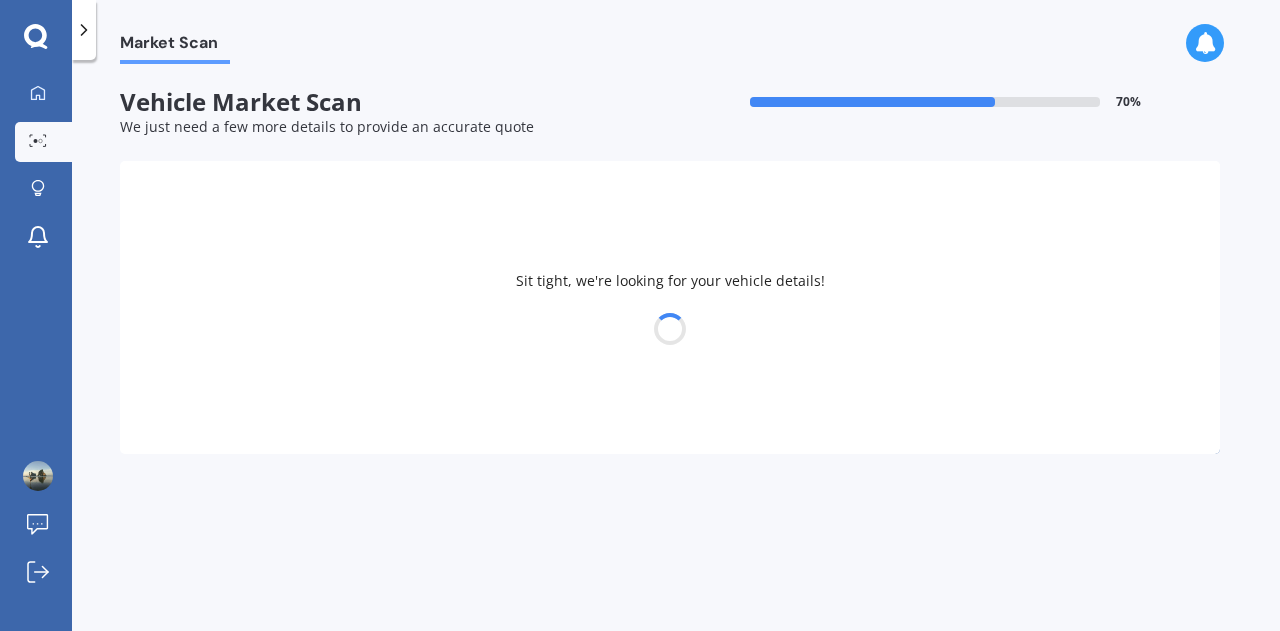 select on "MAZDA" 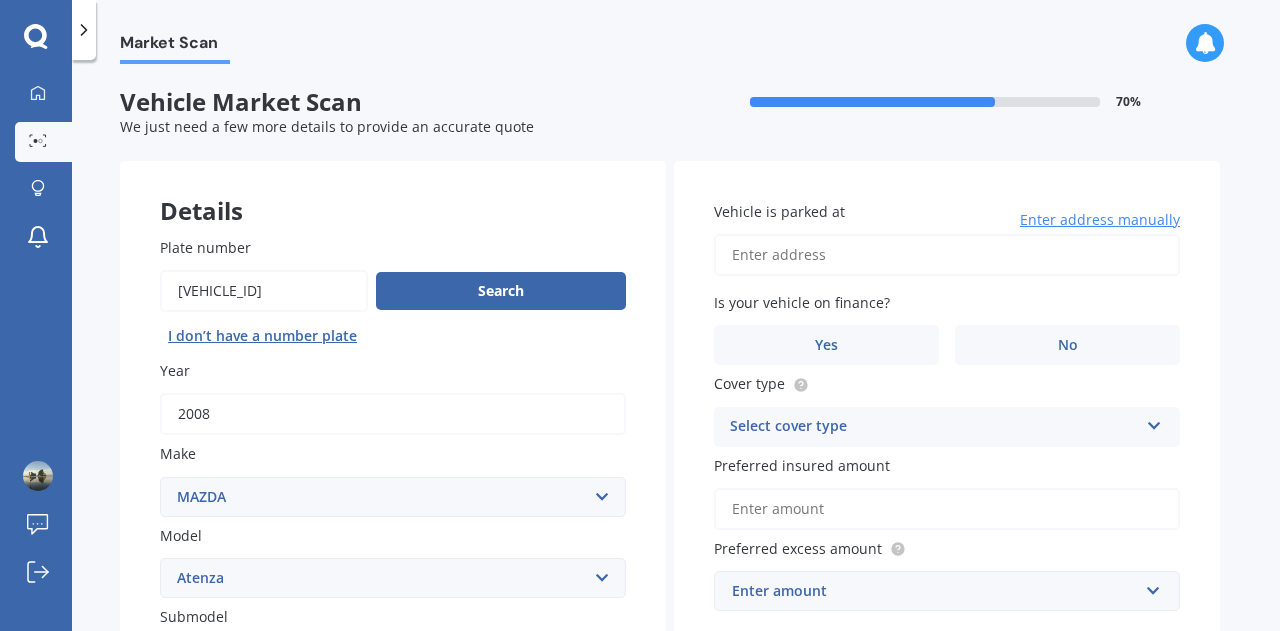 scroll, scrollTop: 15, scrollLeft: 0, axis: vertical 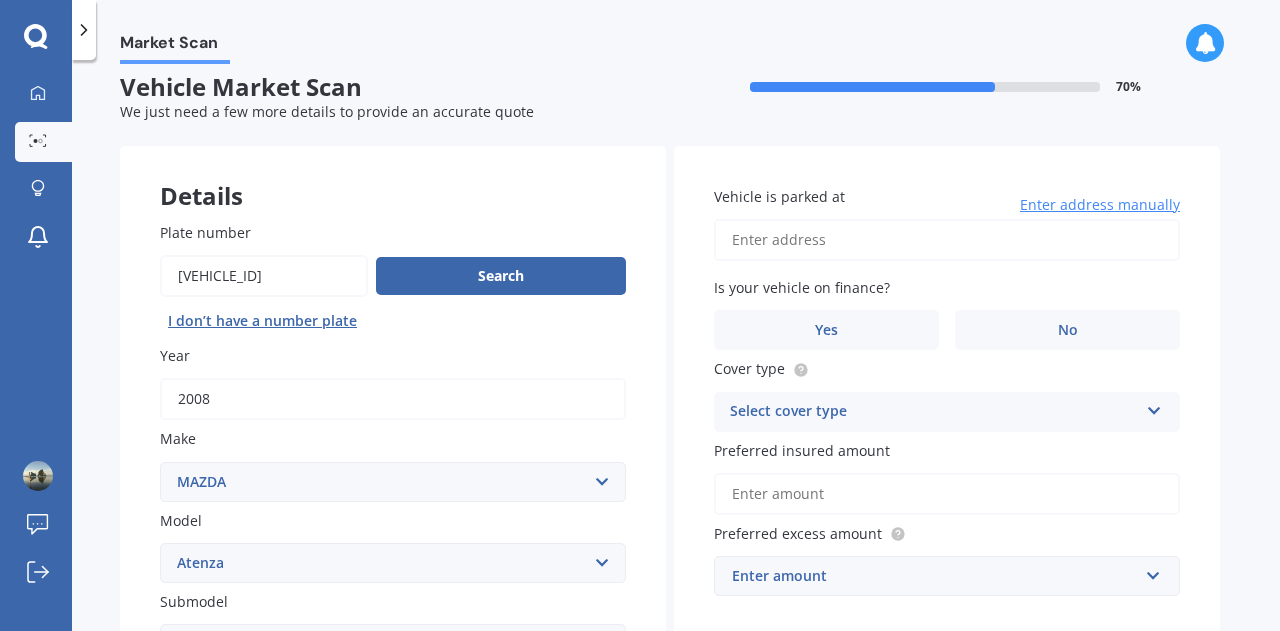 click on "Vehicle is parked at" at bounding box center [947, 240] 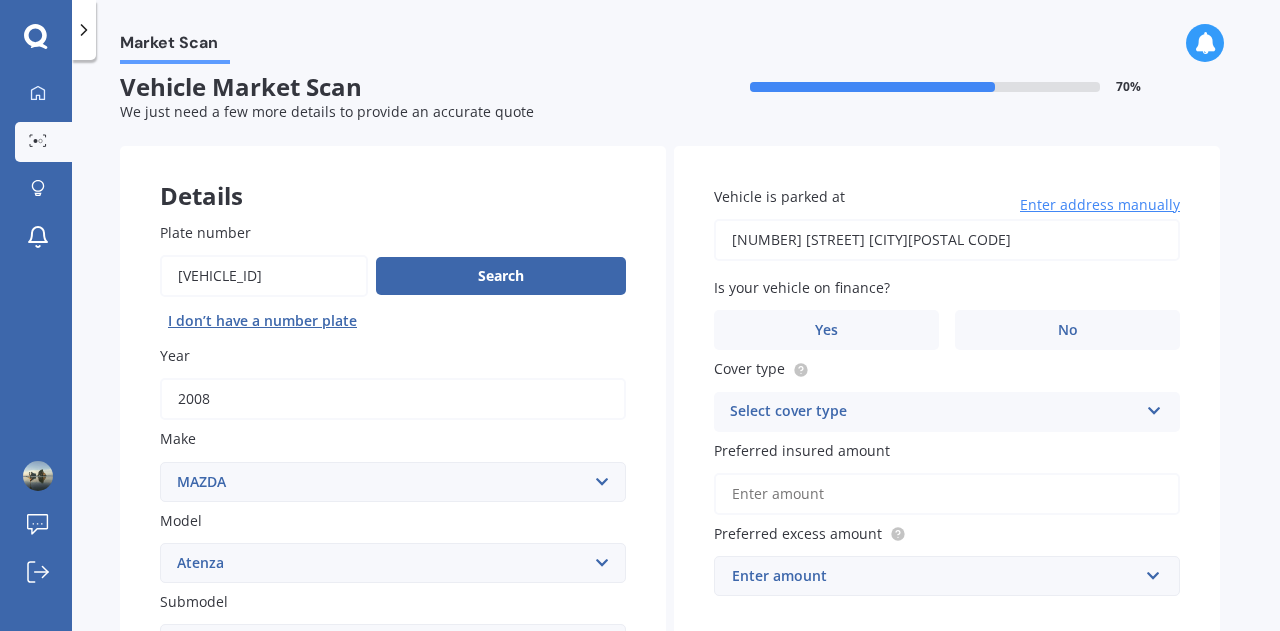 click on "[NUMBER] [STREET] [CITY][POSTAL CODE]" at bounding box center [947, 240] 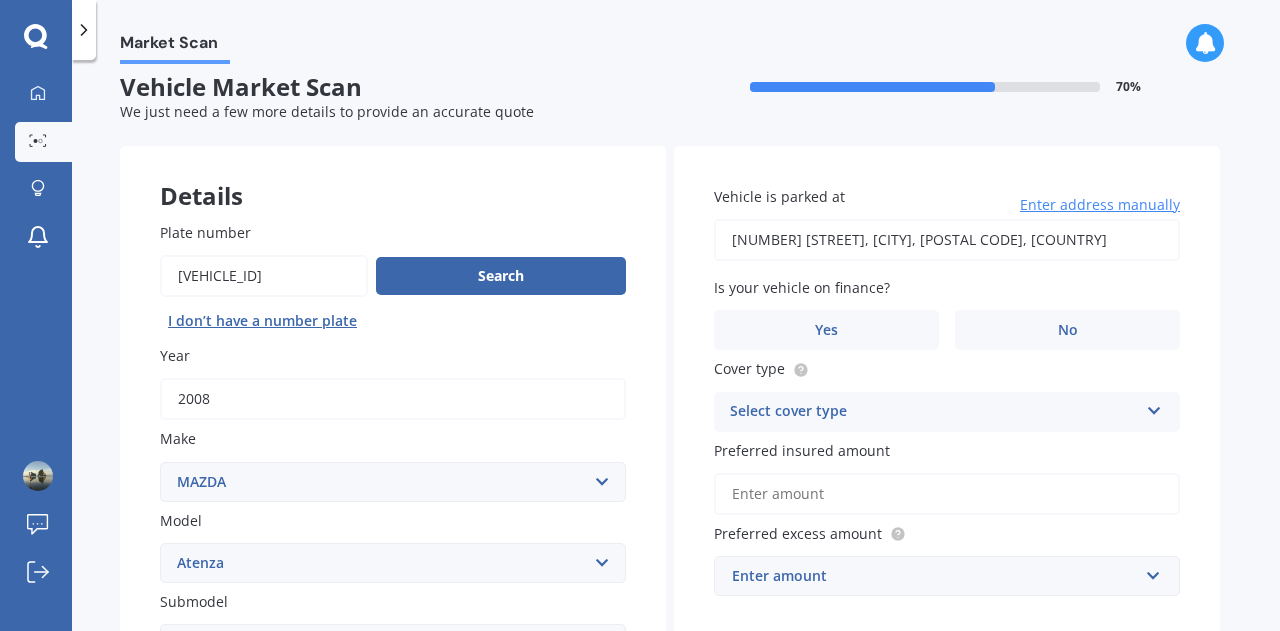type on "[NUMBER] [STREET], [CITY] [POSTAL CODE]" 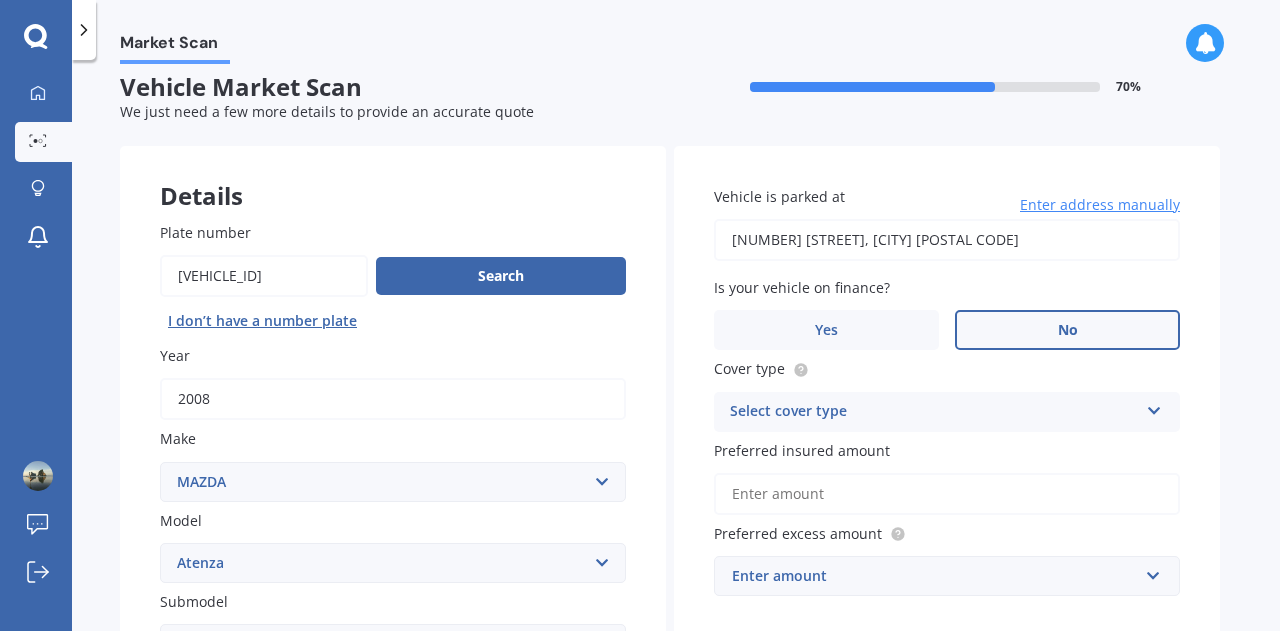 click on "No" at bounding box center (1067, 330) 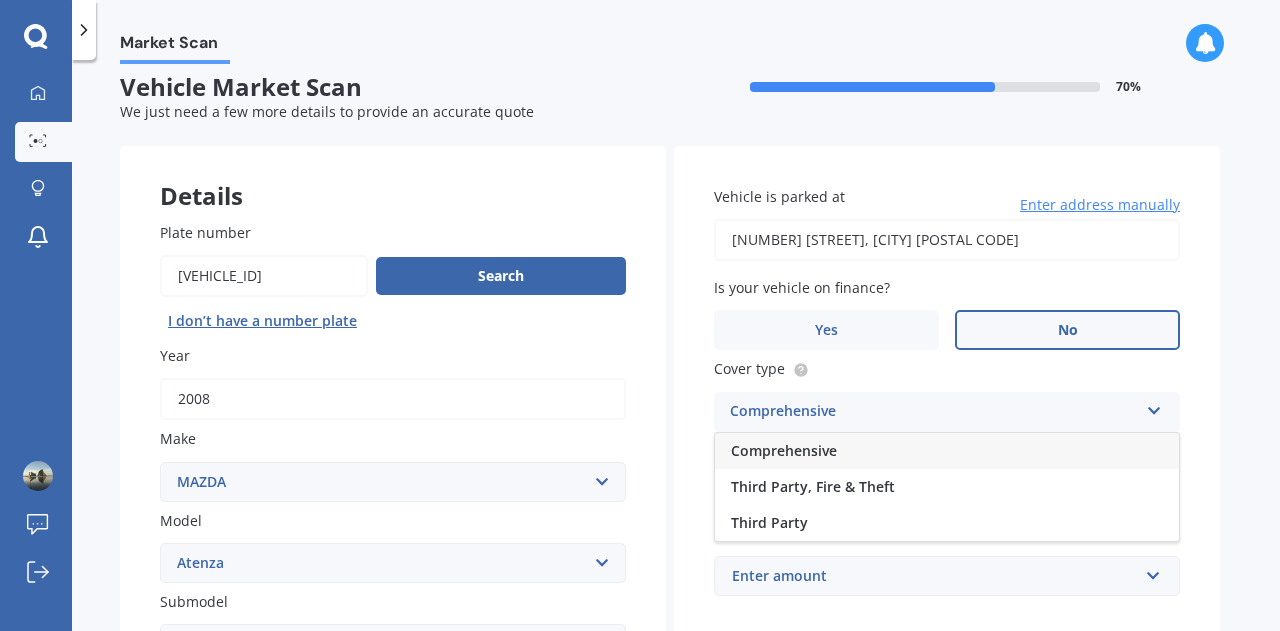 click on "Comprehensive" at bounding box center [784, 450] 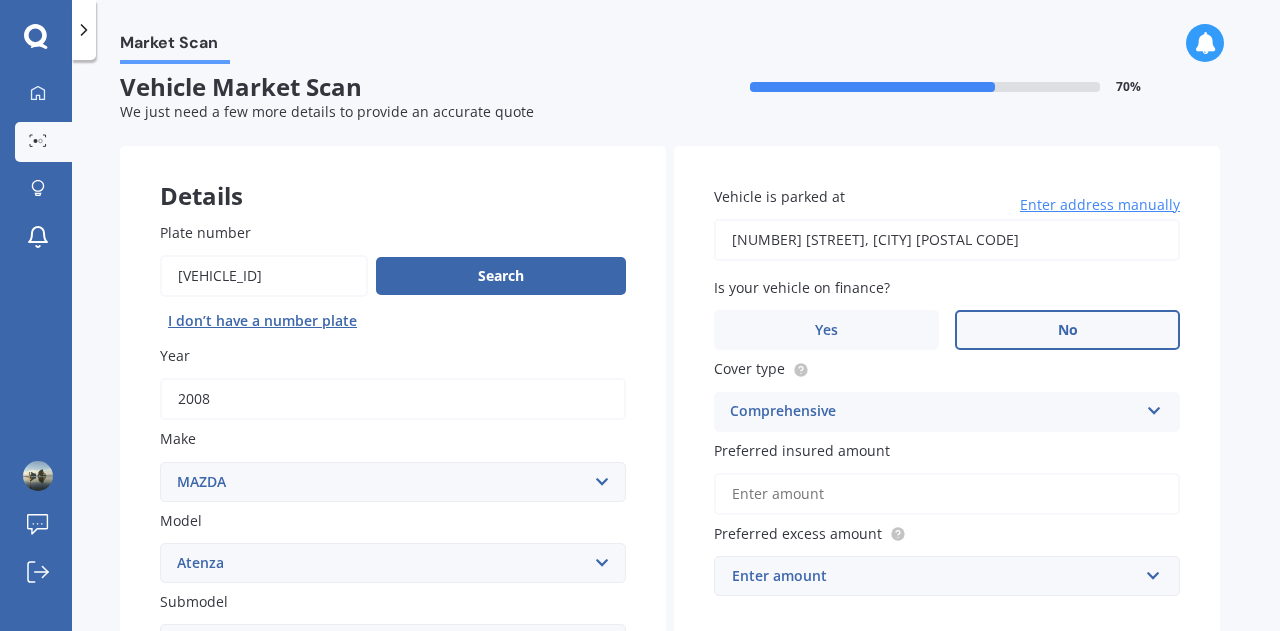 scroll, scrollTop: 101, scrollLeft: 0, axis: vertical 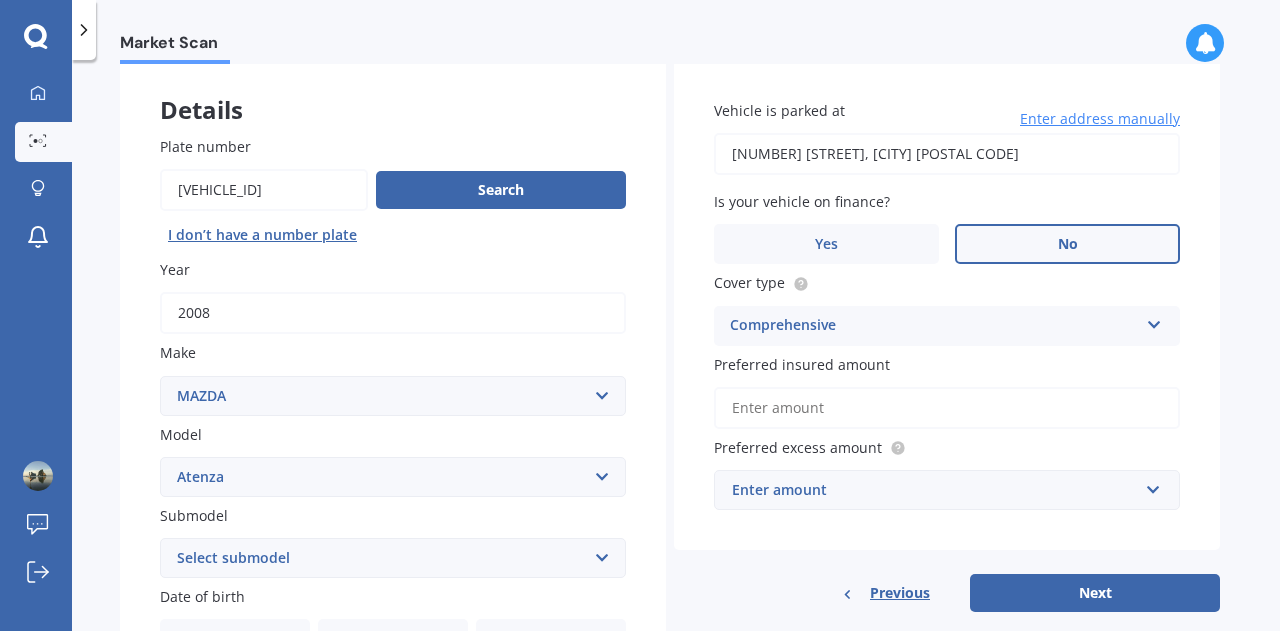click on "Preferred insured amount" at bounding box center (947, 408) 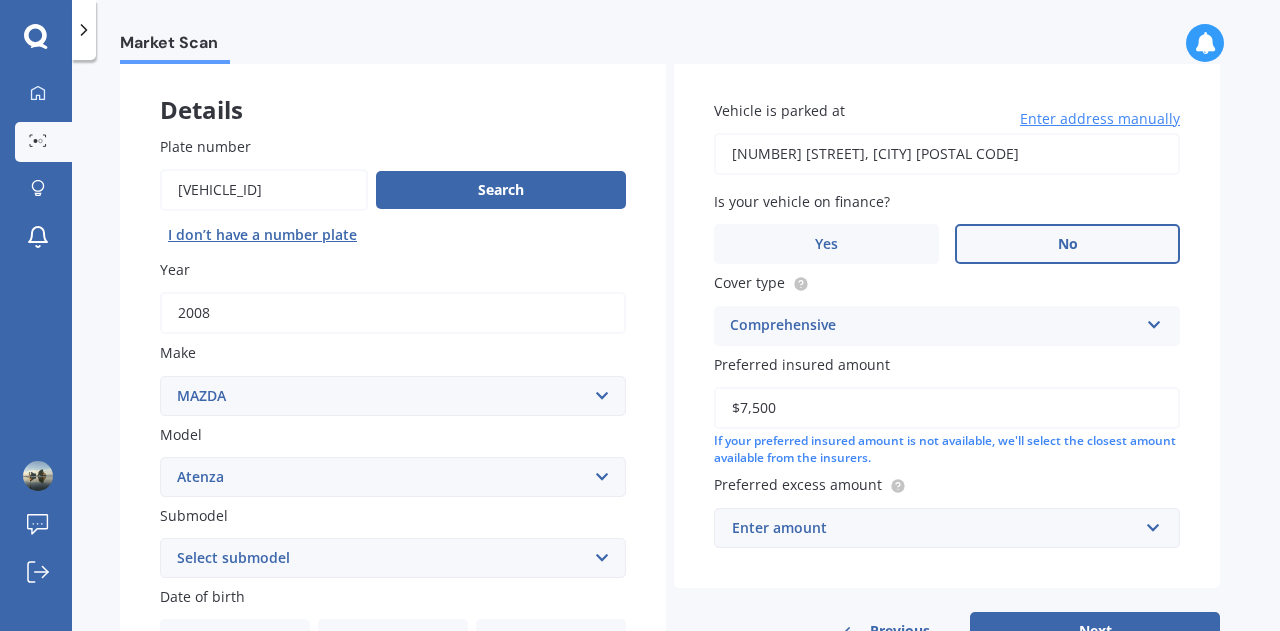 type on "$7,500" 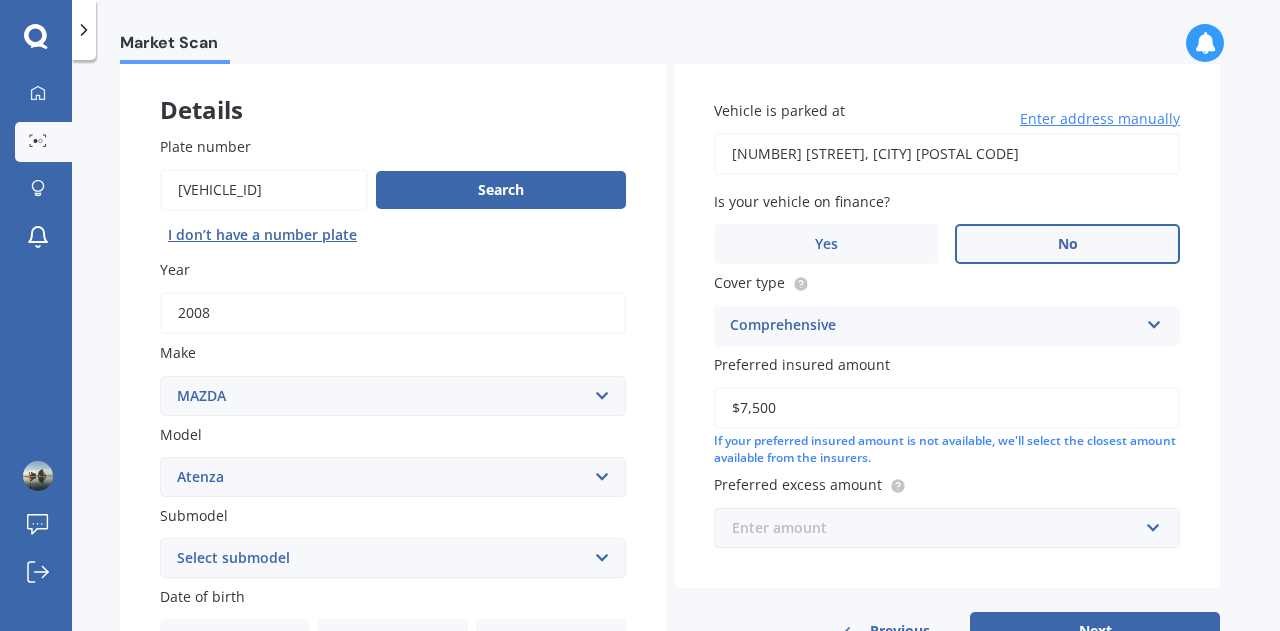 click at bounding box center [940, 528] 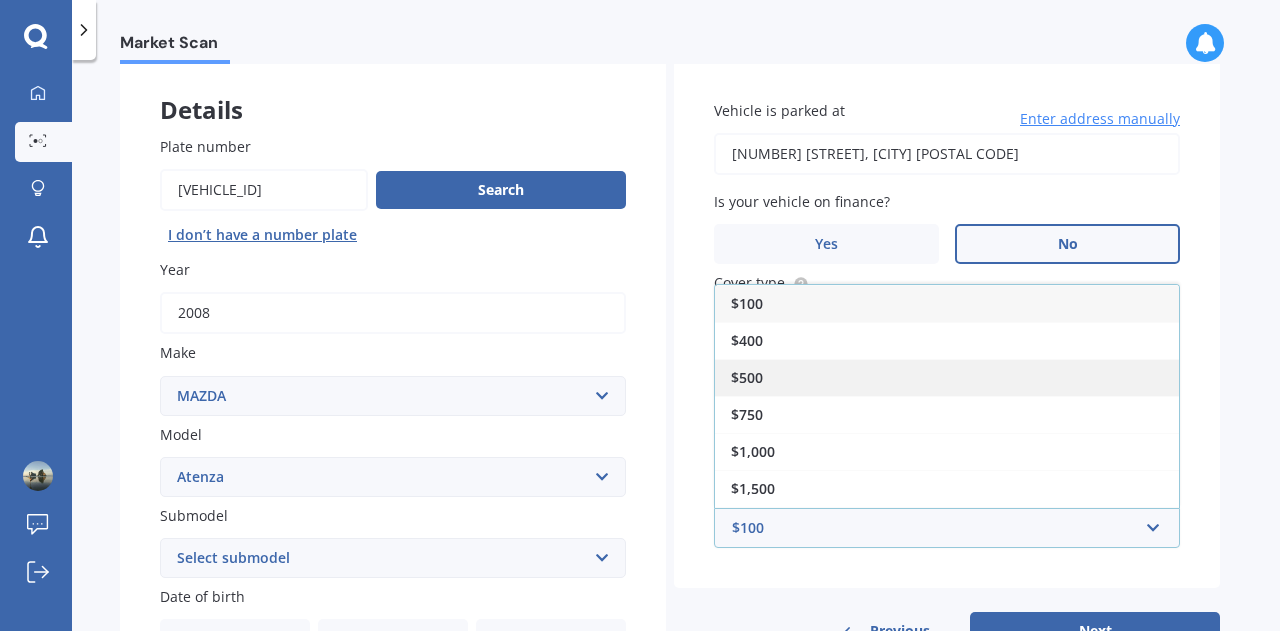 click on "$500" at bounding box center [947, 377] 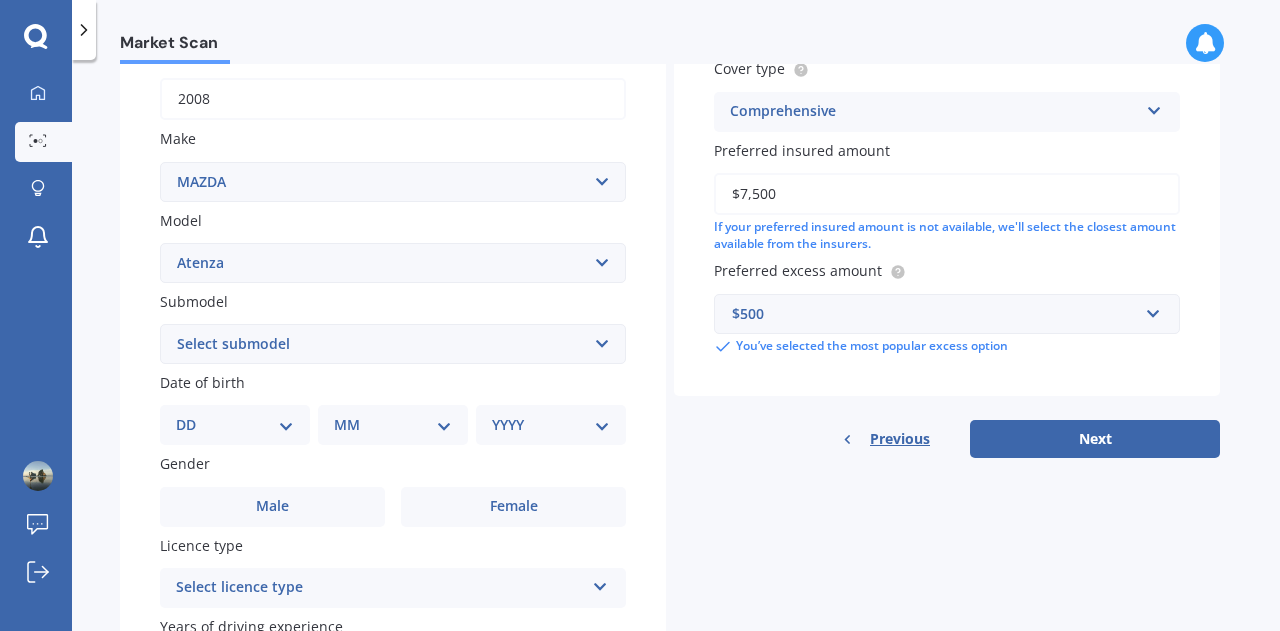scroll, scrollTop: 328, scrollLeft: 0, axis: vertical 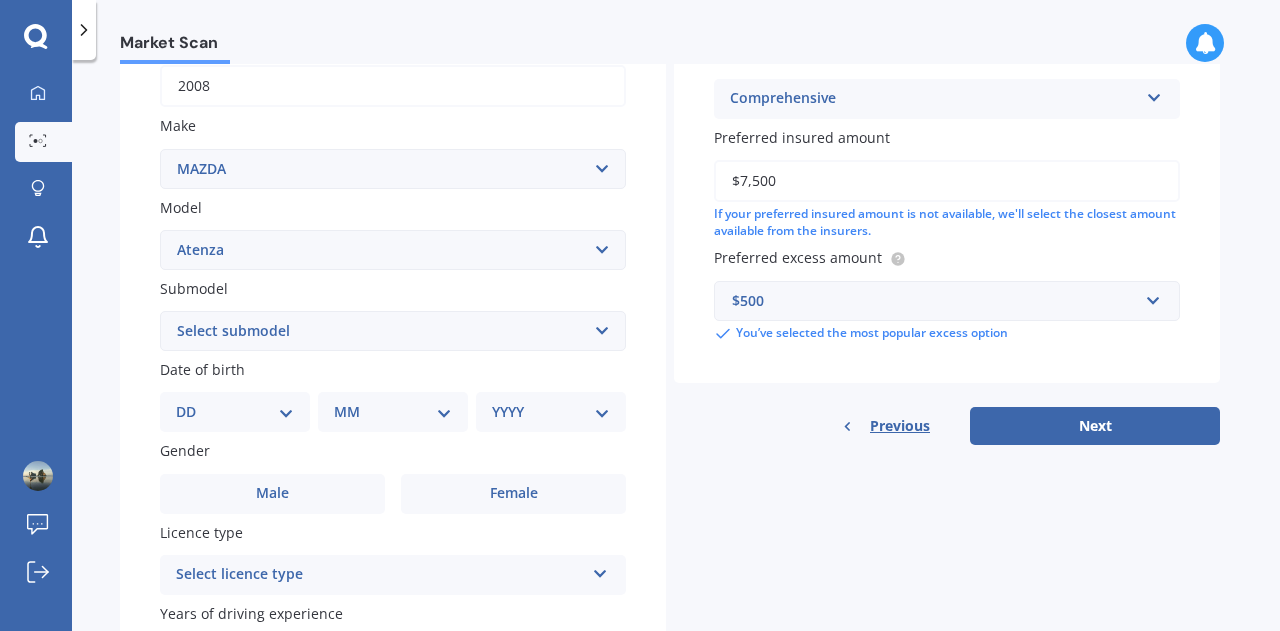click on "Select submodel (All other) Diesel Diesel Turbo Hatchback Sedan Turbo Wagon" at bounding box center (393, 331) 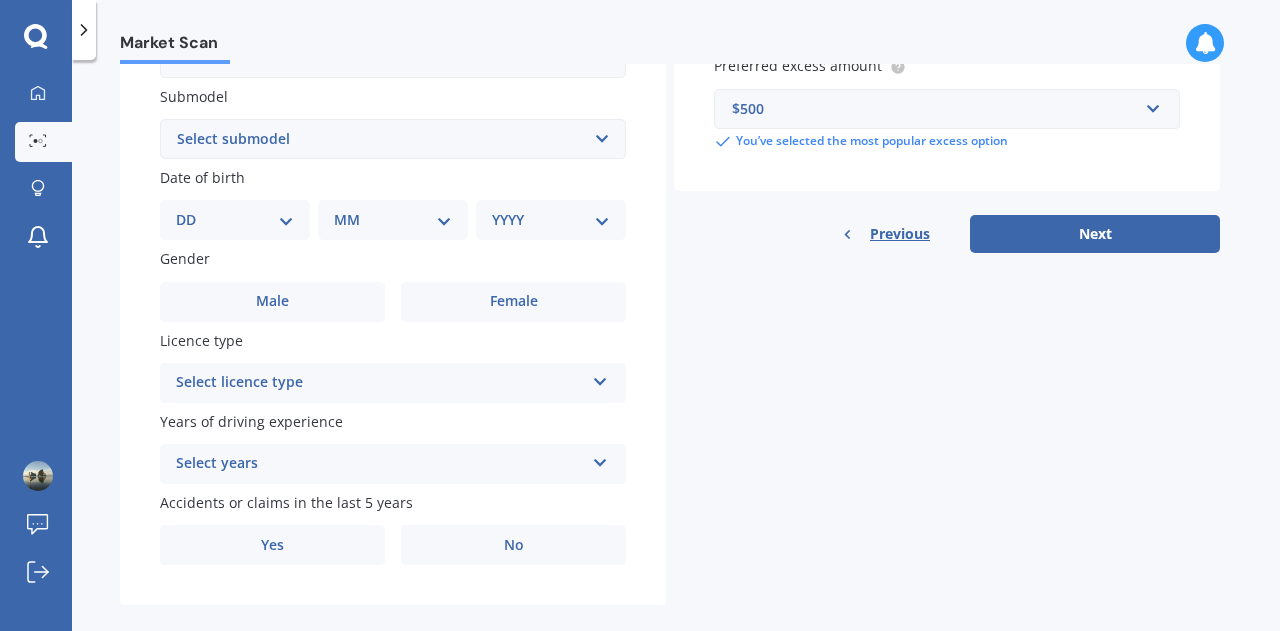 click on "DD 01 02 03 04 05 06 07 08 09 10 11 12 13 14 15 16 17 18 19 20 21 22 23 24 25 26 27 28 29 30 31" at bounding box center [235, 220] 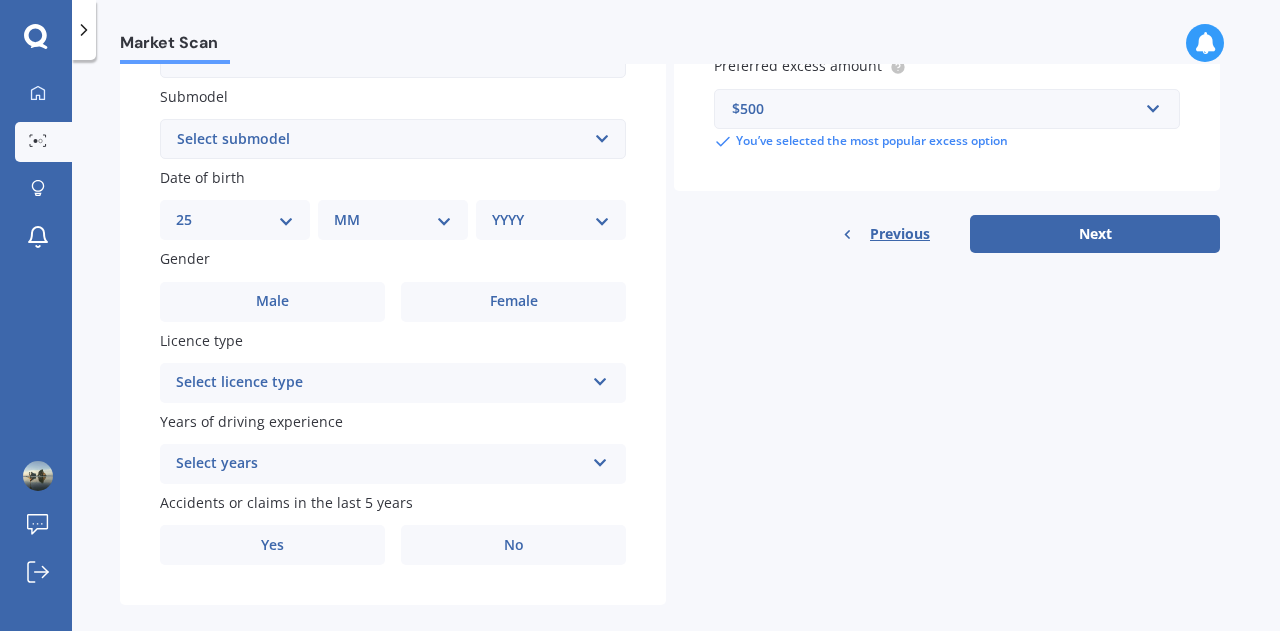 click on "DD 01 02 03 04 05 06 07 08 09 10 11 12 13 14 15 16 17 18 19 20 21 22 23 24 25 26 27 28 29 30 31" at bounding box center (235, 220) 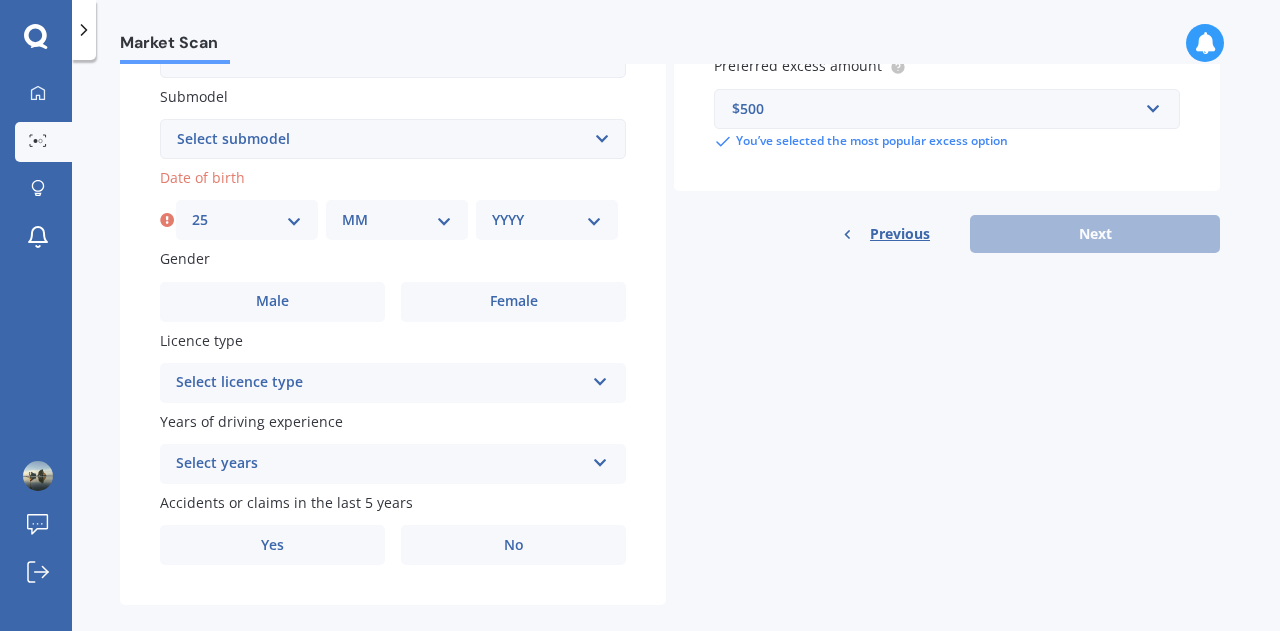 click on "MM 01 02 03 04 05 06 07 08 09 10 11 12" at bounding box center (397, 220) 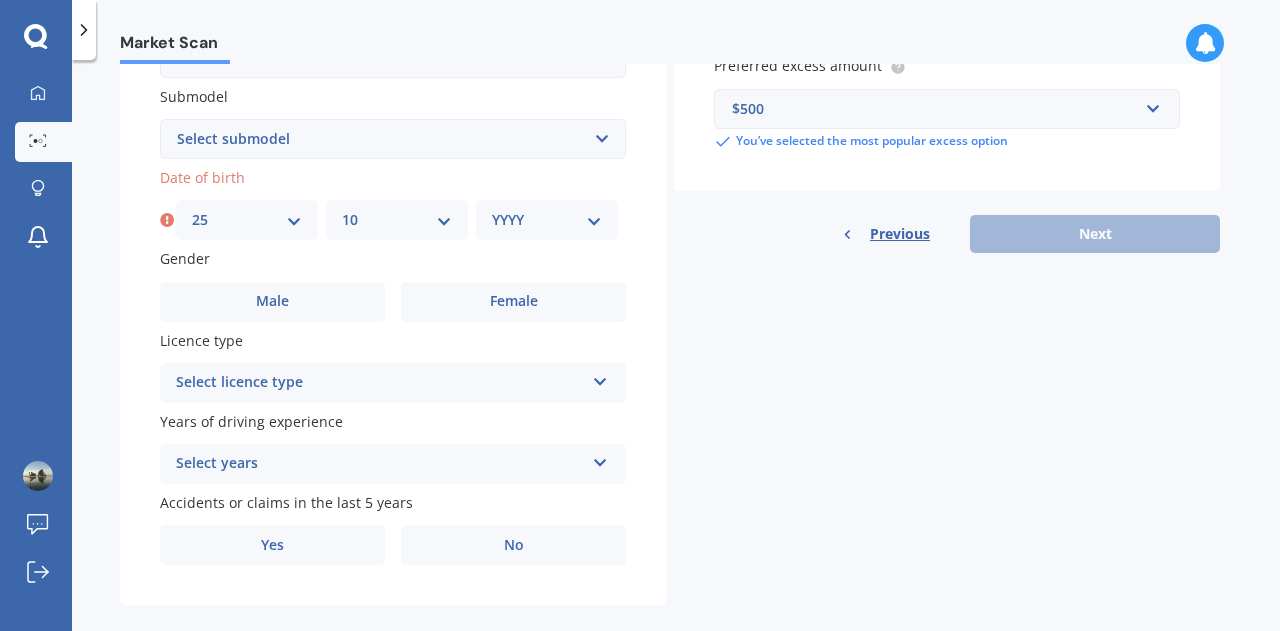 click on "MM 01 02 03 04 05 06 07 08 09 10 11 12" at bounding box center (397, 220) 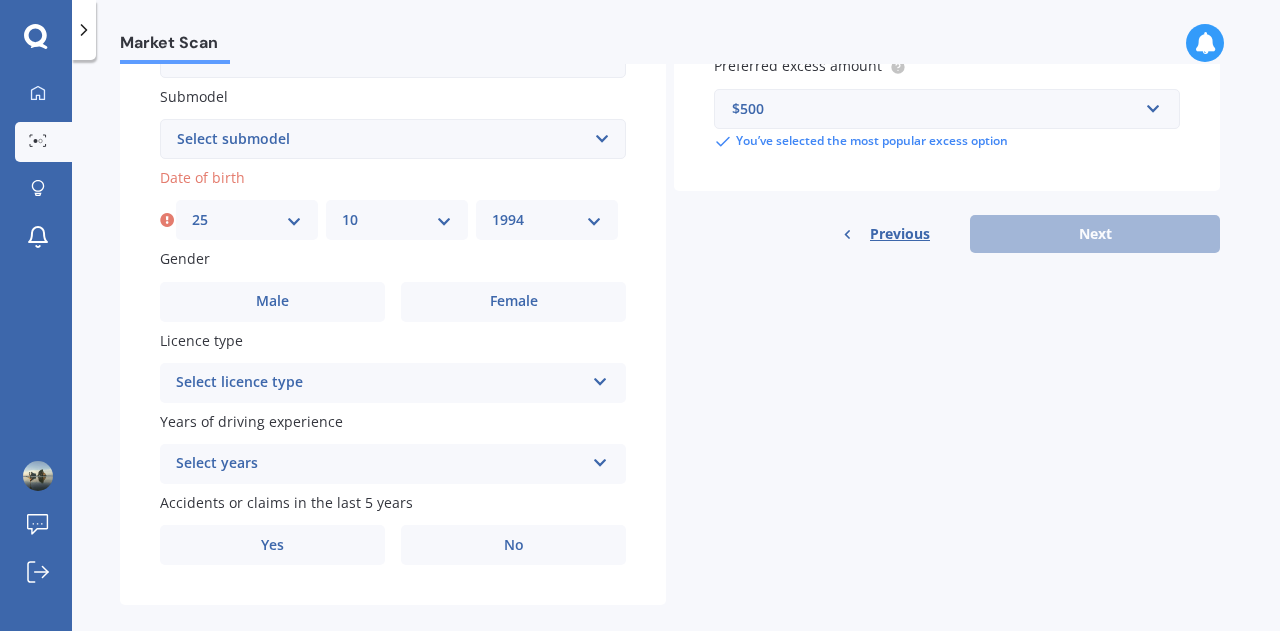 click on "YYYY 2025 2024 2023 2022 2021 2020 2019 2018 2017 2016 2015 2014 2013 2012 2011 2010 2009 2008 2007 2006 2005 2004 2003 2002 2001 2000 1999 1998 1997 1996 1995 1994 1993 1992 1991 1990 1989 1988 1987 1986 1985 1984 1983 1982 1981 1980 1979 1978 1977 1976 1975 1974 1973 1972 1971 1970 1969 1968 1967 1966 1965 1964 1963 1962 1961 1960 1959 1958 1957 1956 1955 1954 1953 1952 1951 1950 1949 1948 1947 1946 1945 1944 1943 1942 1941 1940 1939 1938 1937 1936 1935 1934 1933 1932 1931 1930 1929 1928 1927 1926" at bounding box center [547, 220] 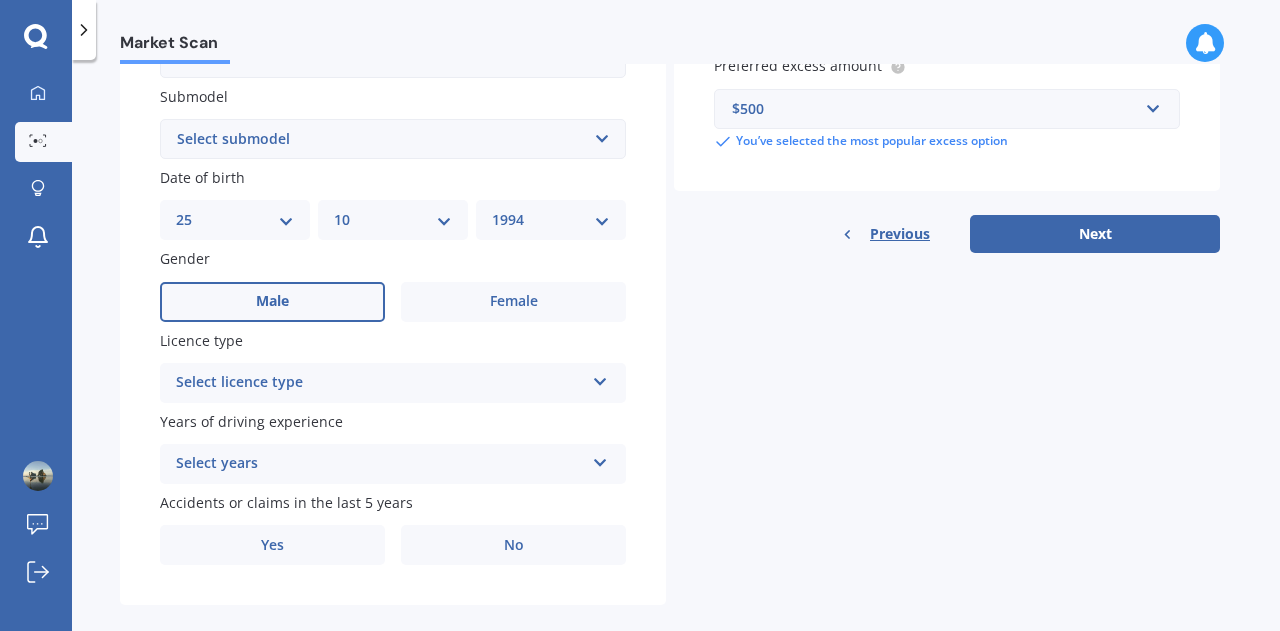 click on "Male" at bounding box center [272, 302] 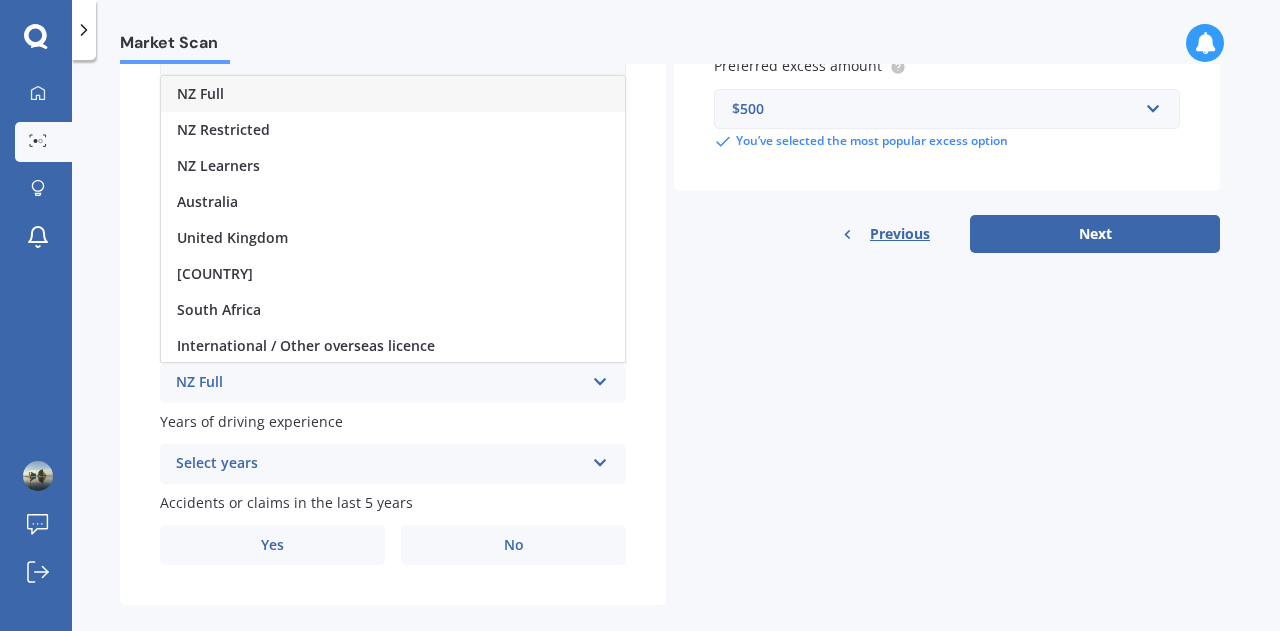click on "NZ Full" at bounding box center (393, 94) 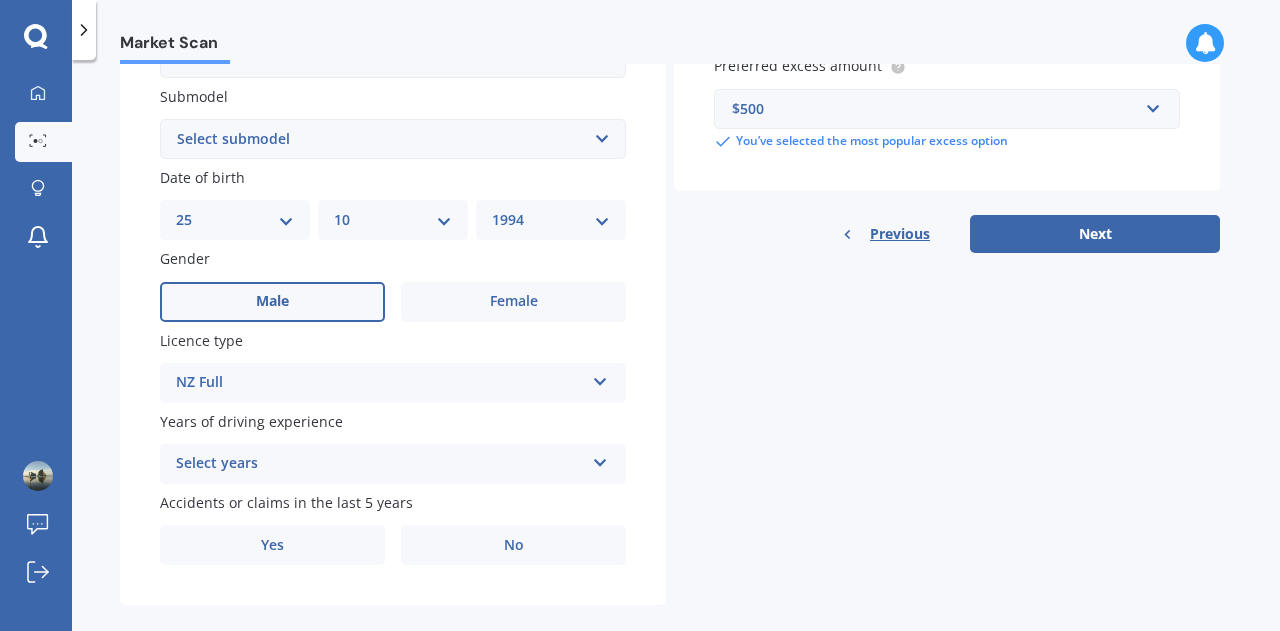scroll, scrollTop: 549, scrollLeft: 0, axis: vertical 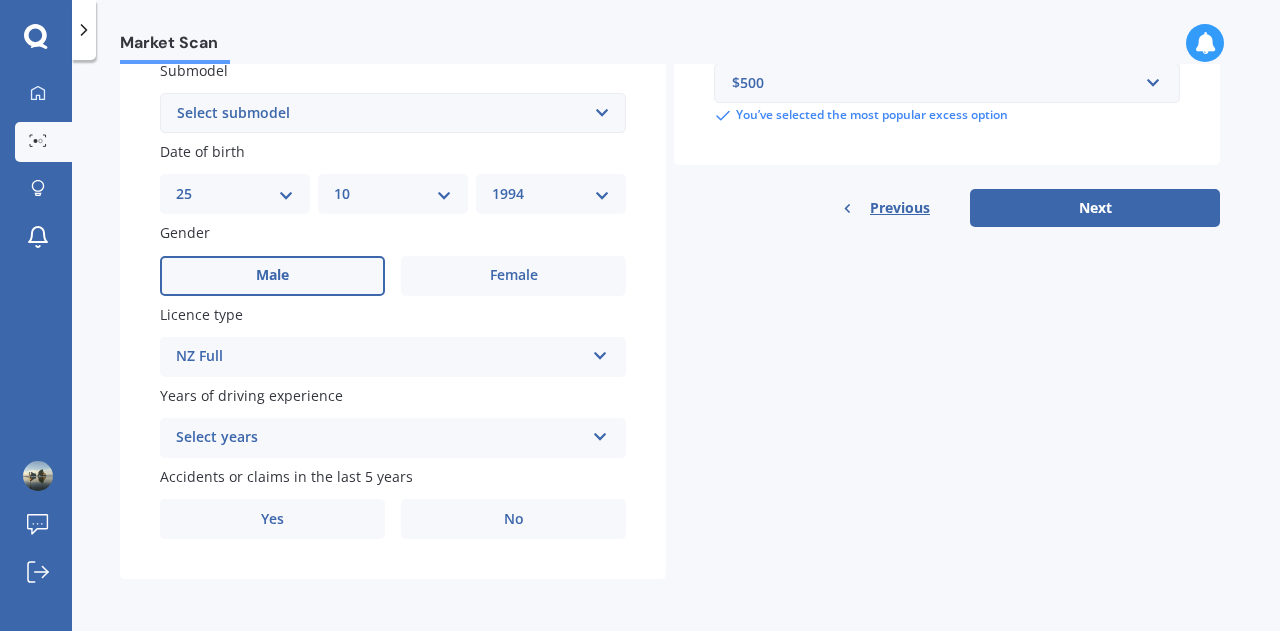 click on "Select years" at bounding box center [380, 438] 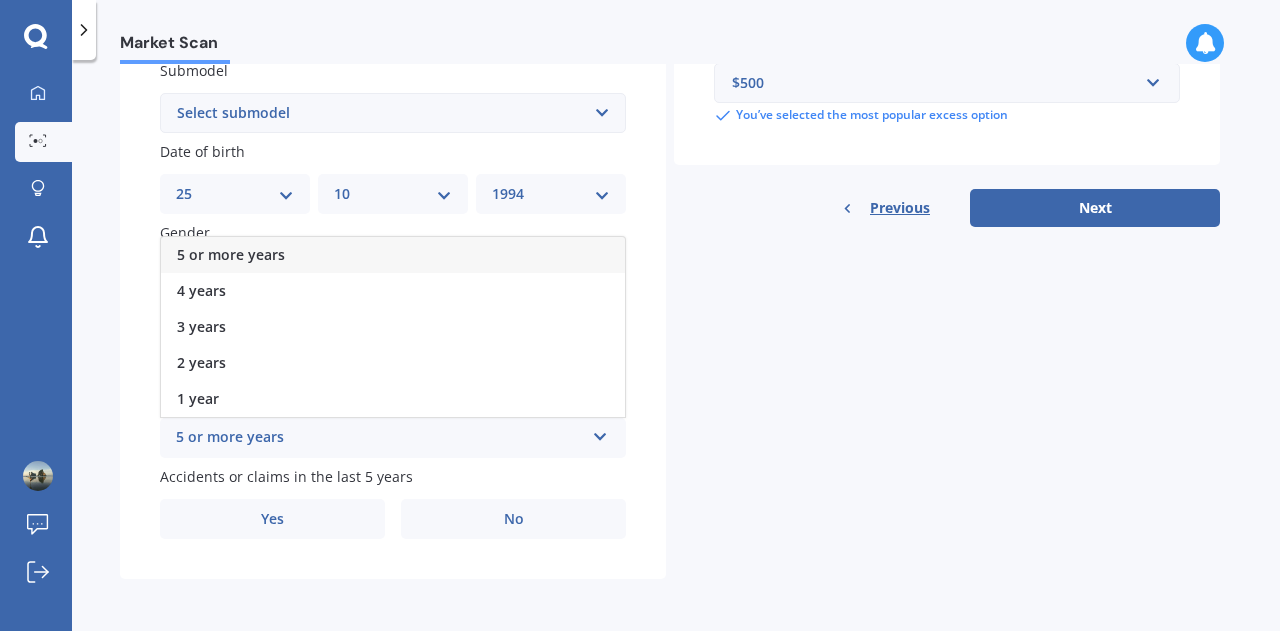 click on "5 or more years" at bounding box center (231, 254) 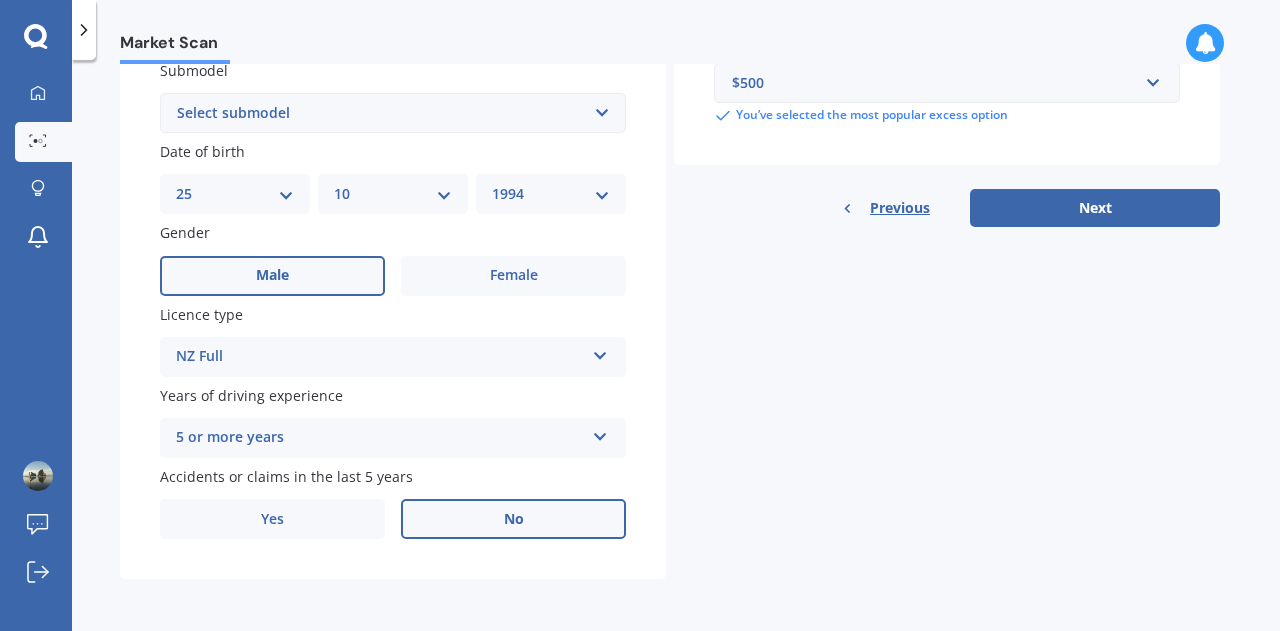 click on "No" at bounding box center (513, 519) 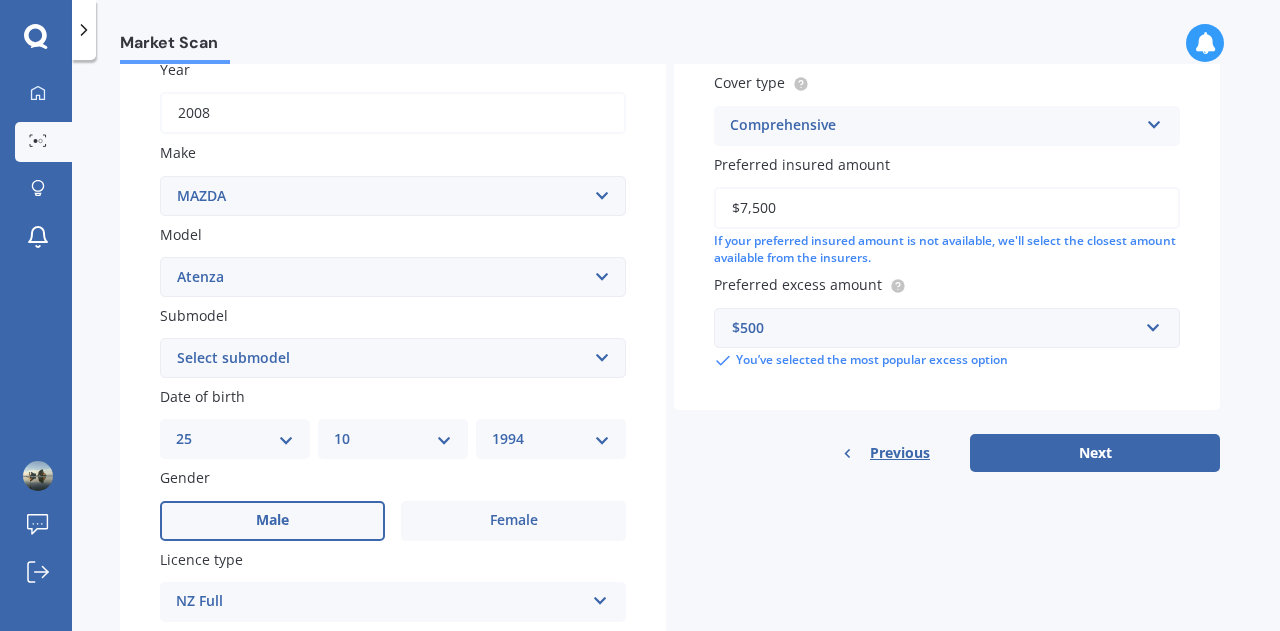 scroll, scrollTop: 300, scrollLeft: 0, axis: vertical 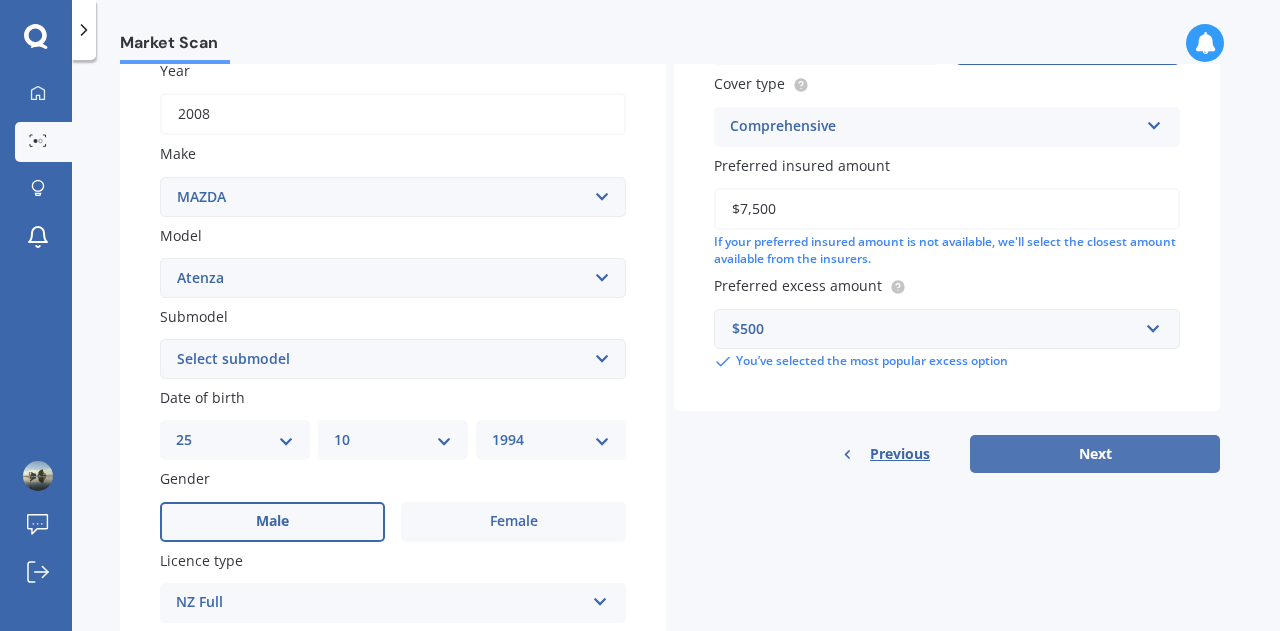 click on "Next" at bounding box center [1095, 454] 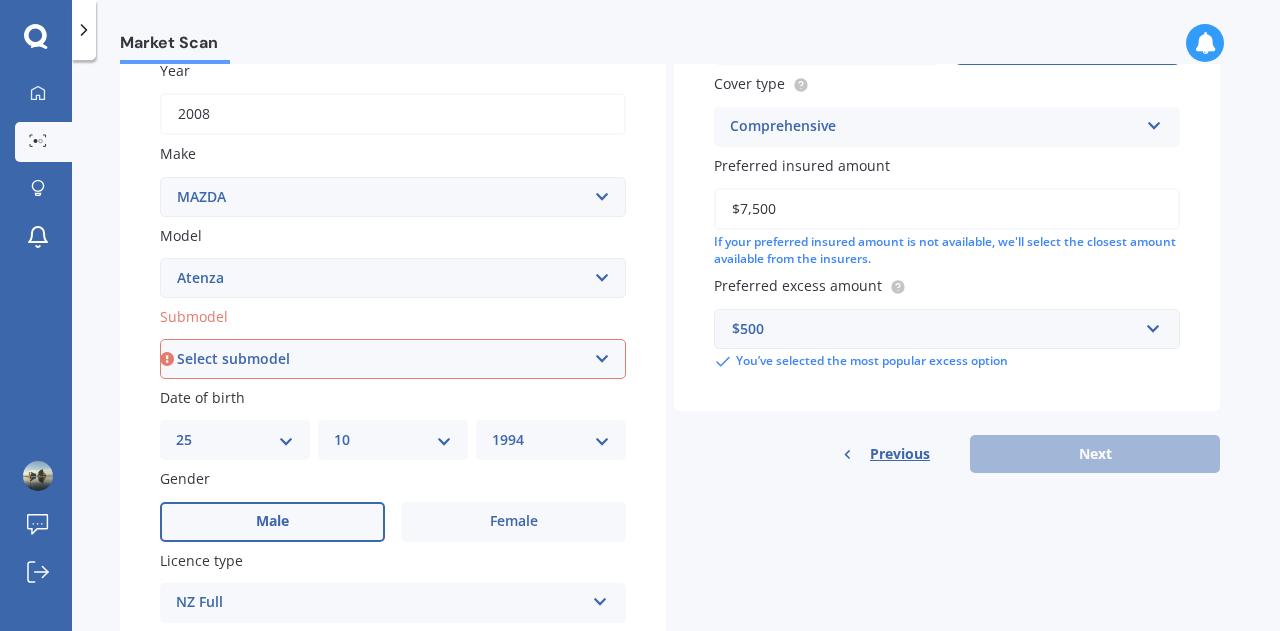click on "Select submodel (All other) Diesel Diesel Turbo Hatchback Sedan Turbo Wagon" at bounding box center (393, 359) 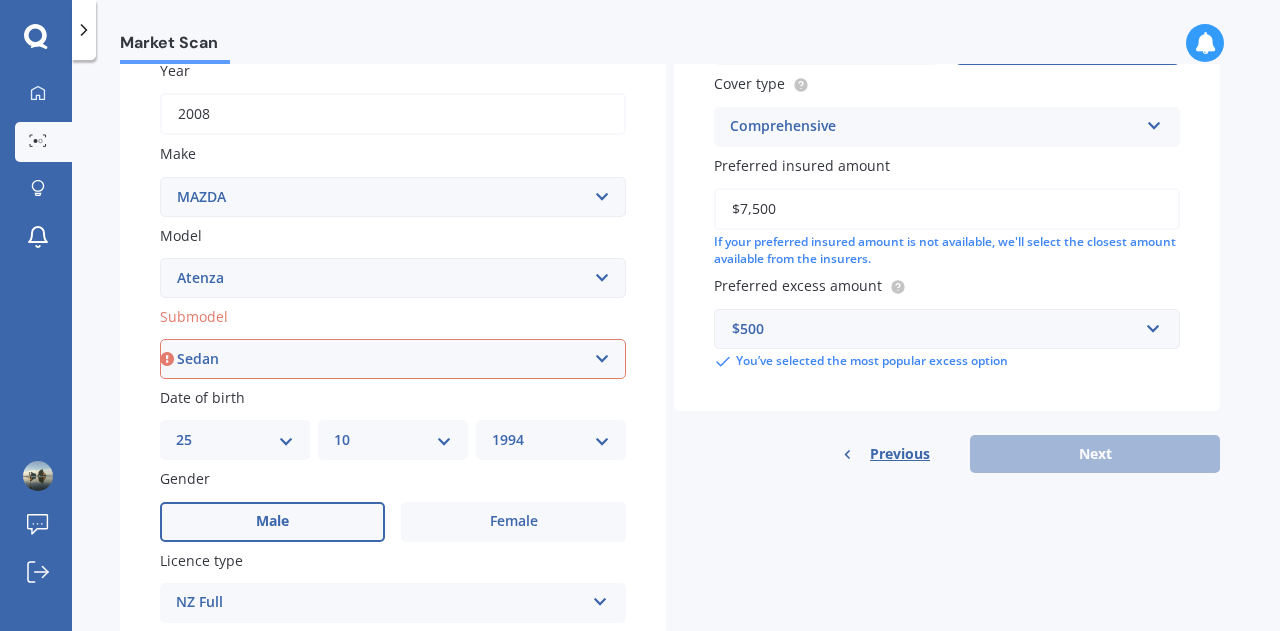 click on "Select submodel (All other) Diesel Diesel Turbo Hatchback Sedan Turbo Wagon" at bounding box center [393, 359] 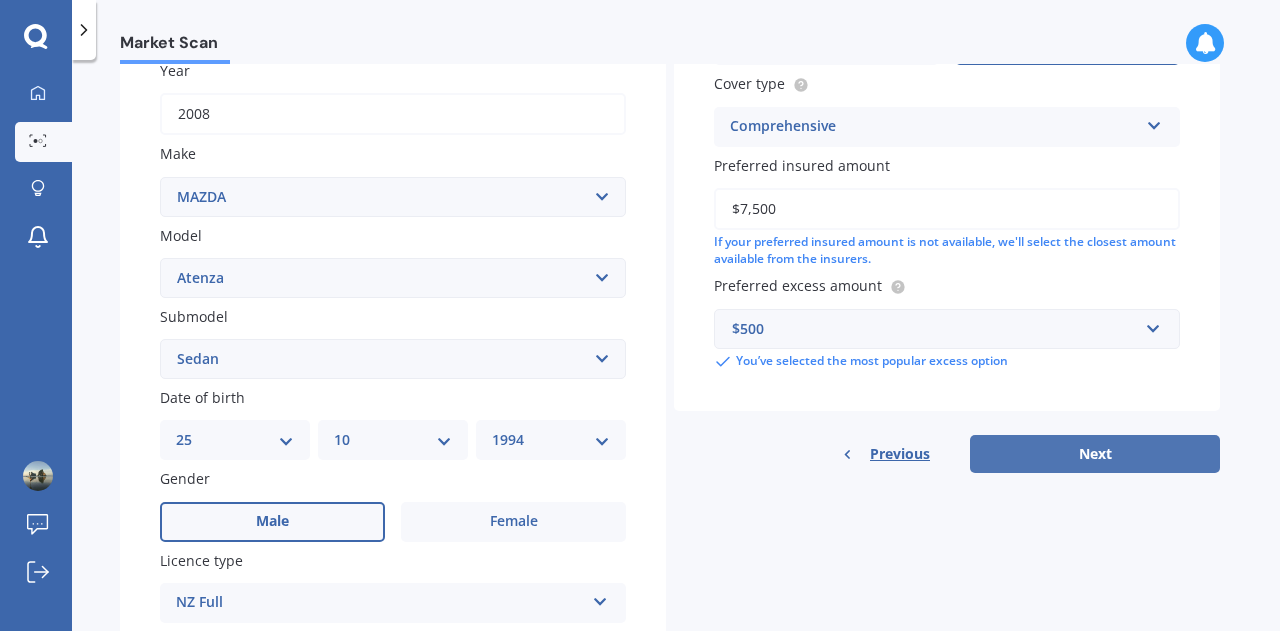 click on "Next" at bounding box center [1095, 454] 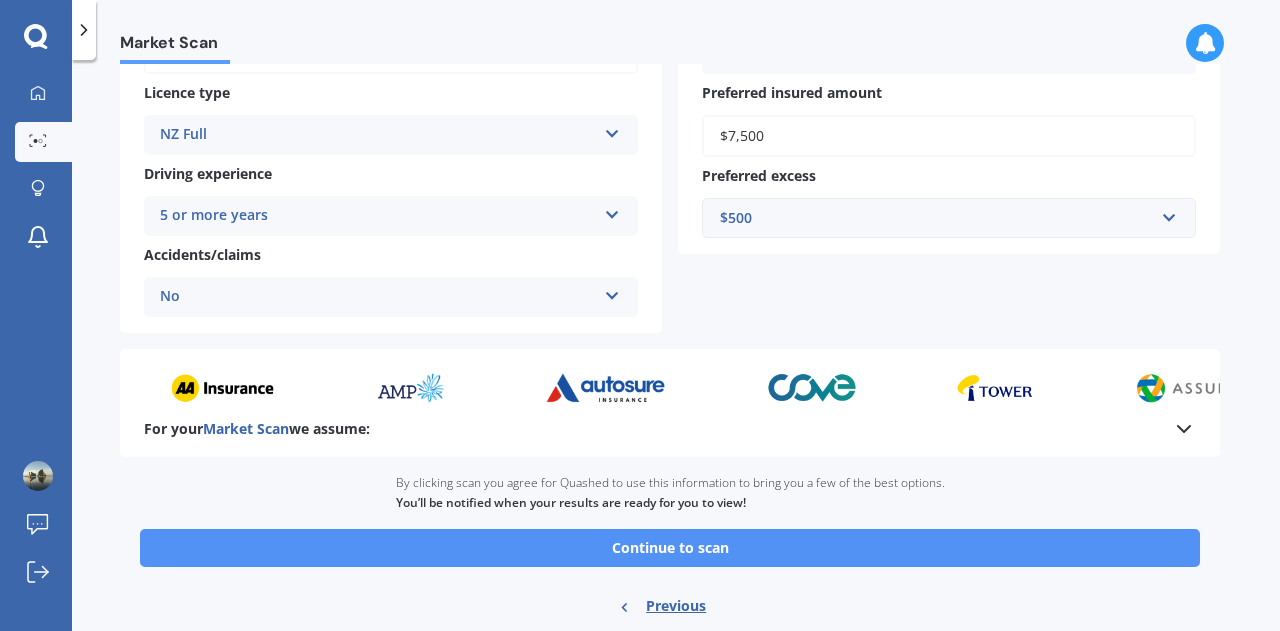 scroll, scrollTop: 344, scrollLeft: 0, axis: vertical 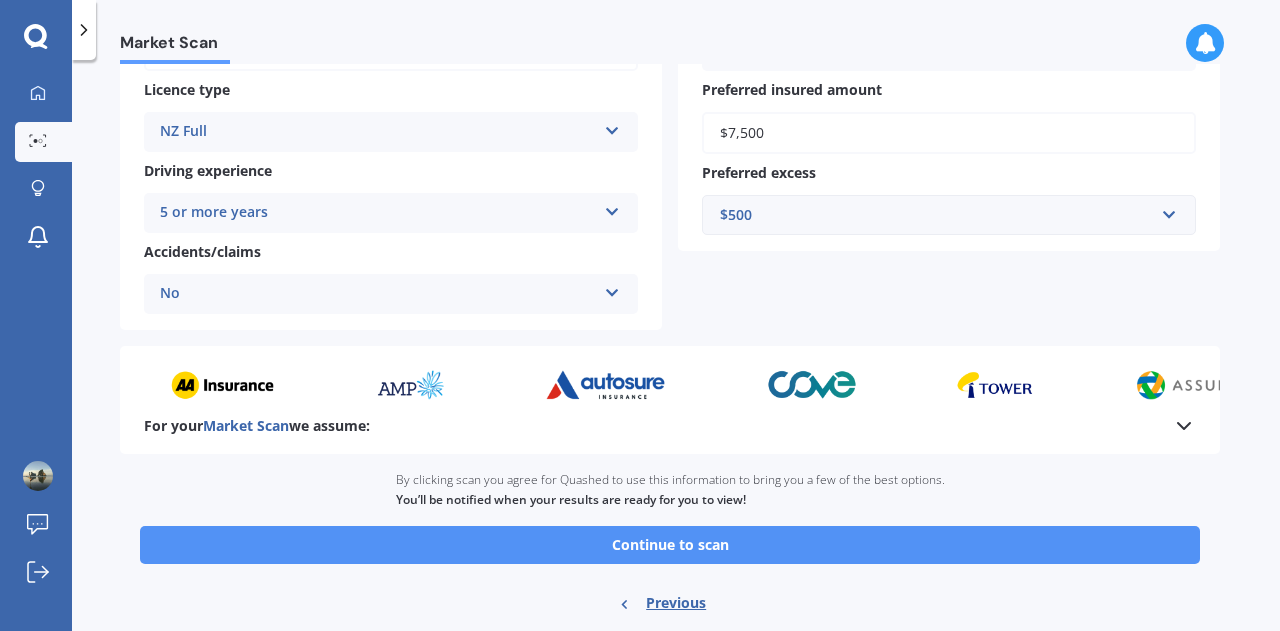 click on "Continue to scan" at bounding box center (670, 545) 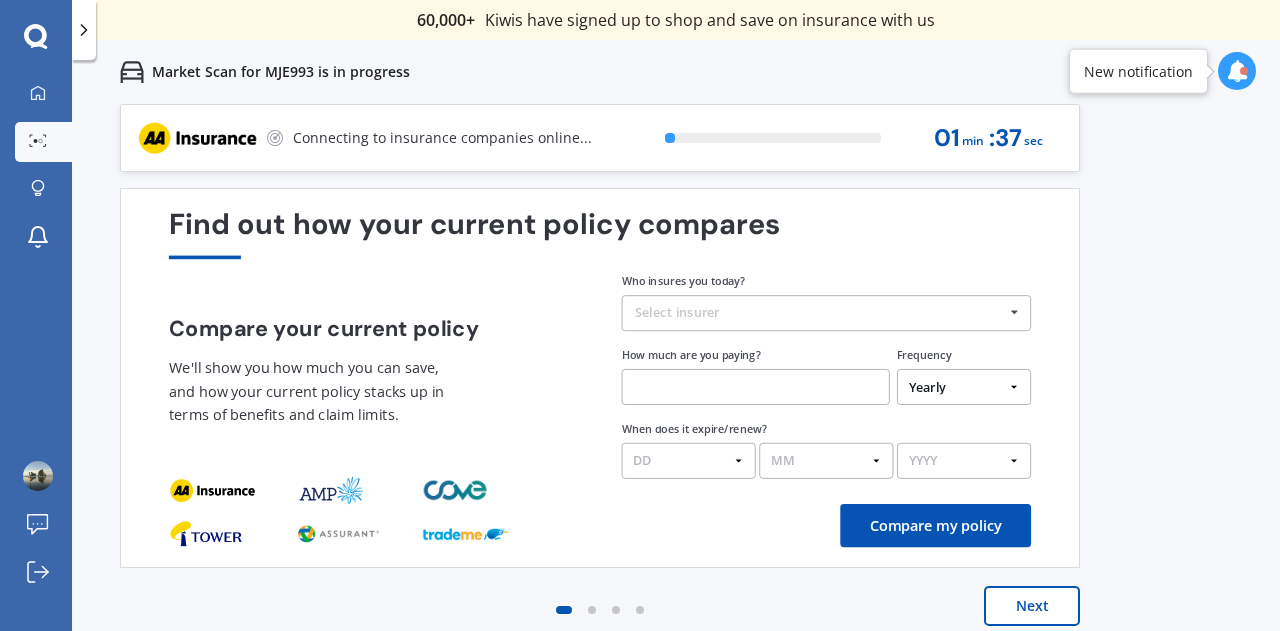 scroll, scrollTop: 0, scrollLeft: 0, axis: both 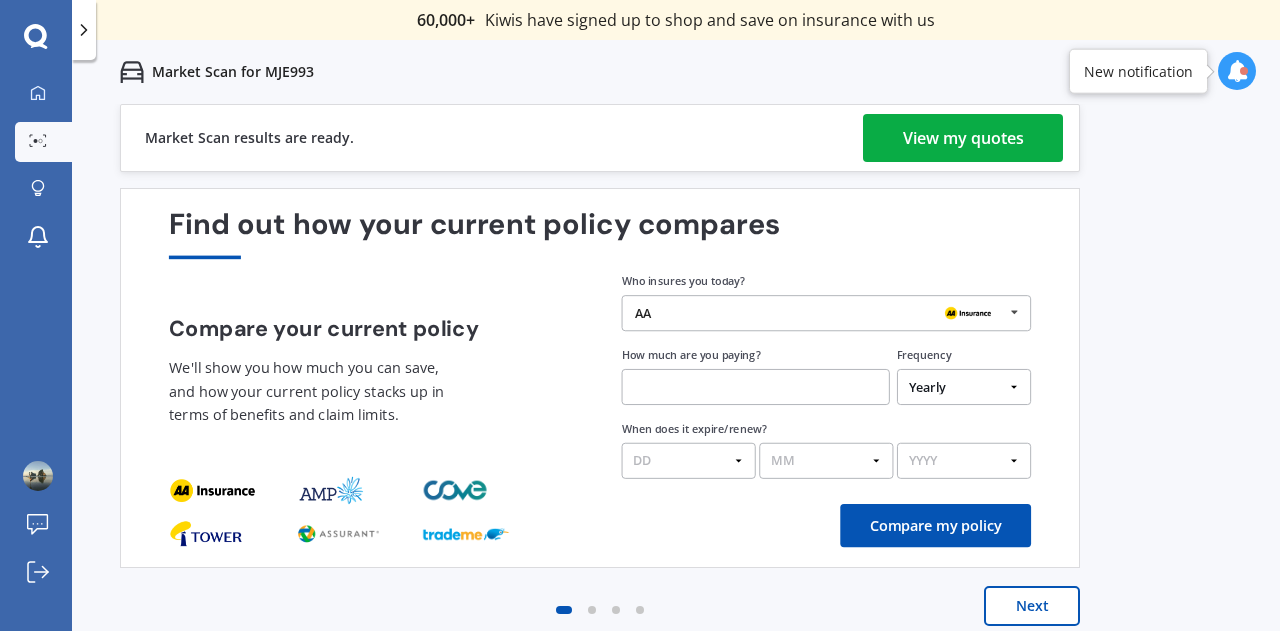 click on "View my quotes" at bounding box center (963, 138) 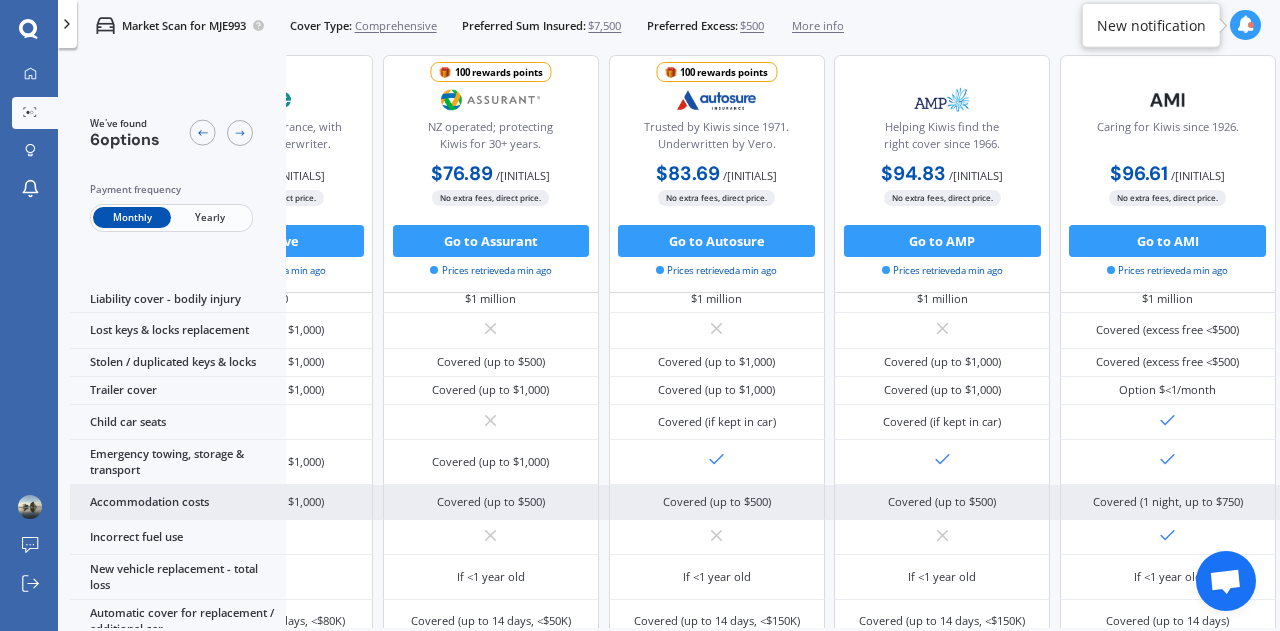 scroll, scrollTop: 269, scrollLeft: 175, axis: both 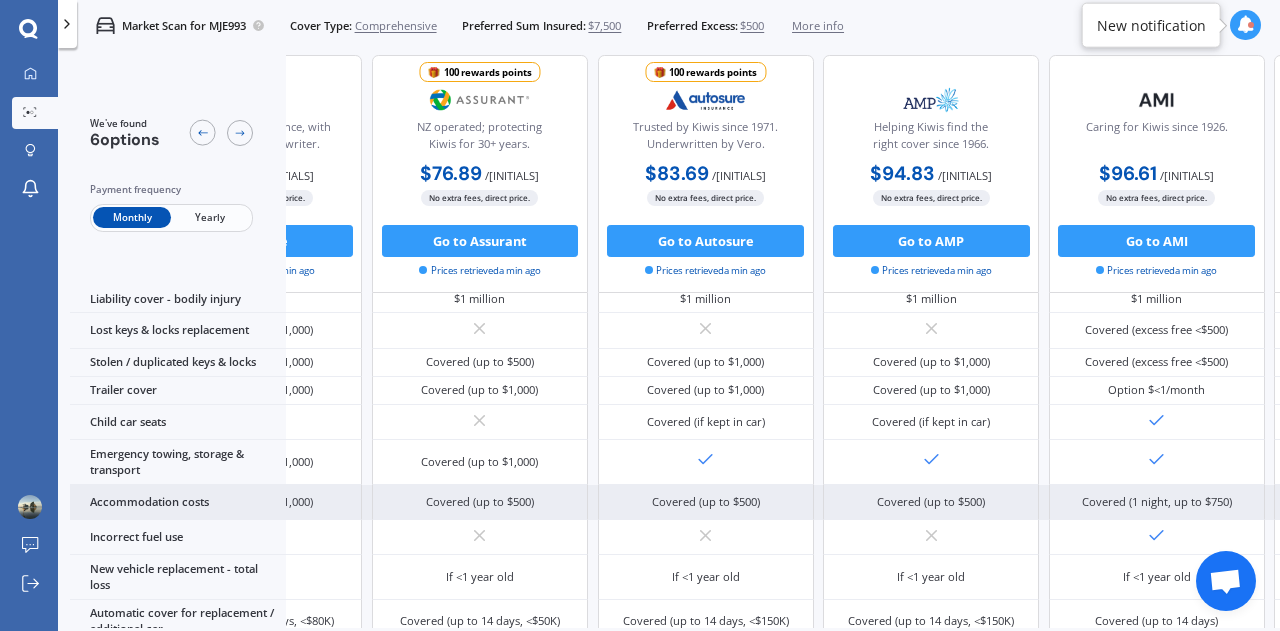click on "Covered (up to $500)" at bounding box center (706, 502) 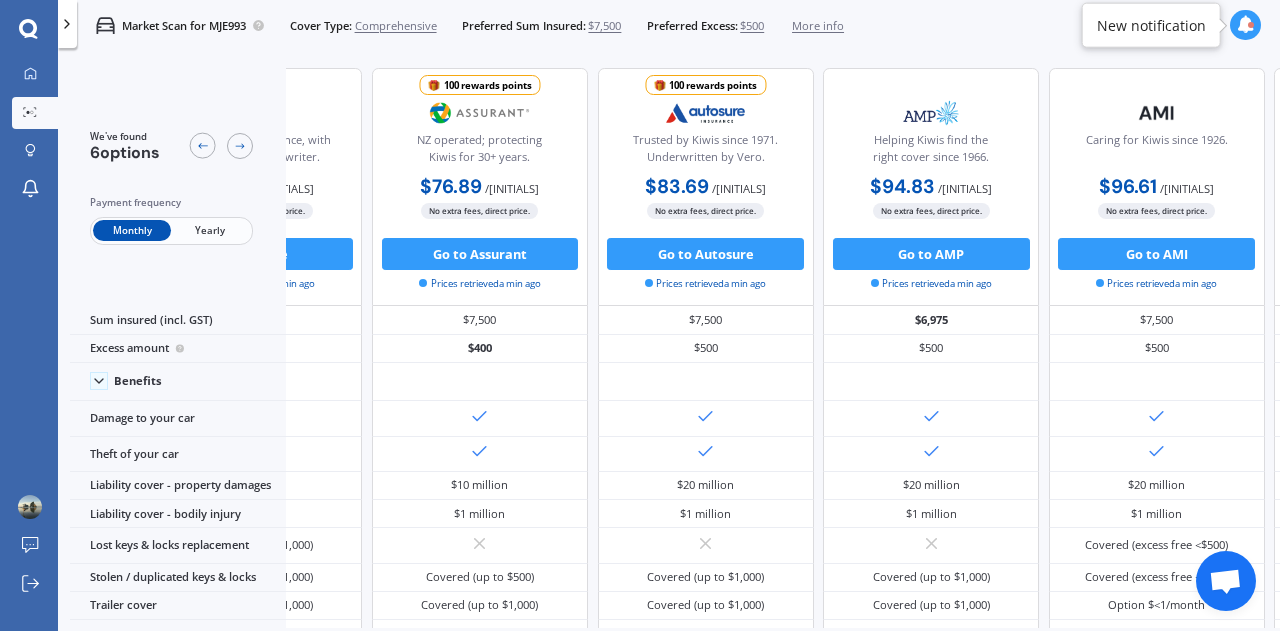 scroll, scrollTop: 0, scrollLeft: 0, axis: both 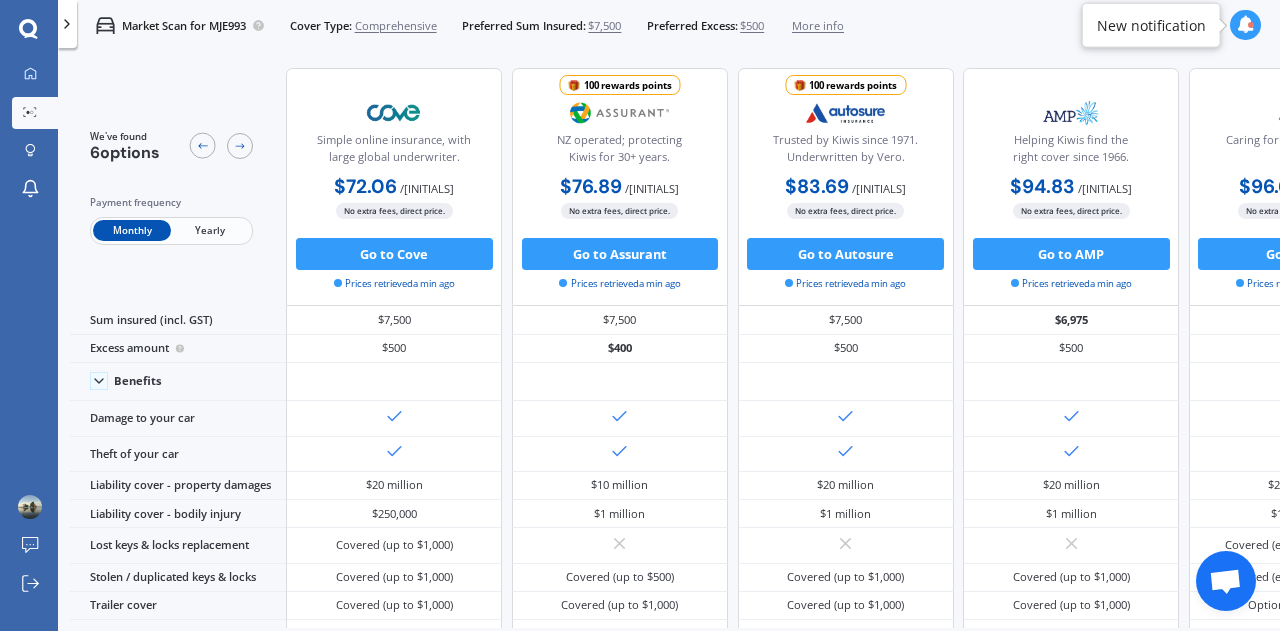 click on "Yearly" at bounding box center (210, 230) 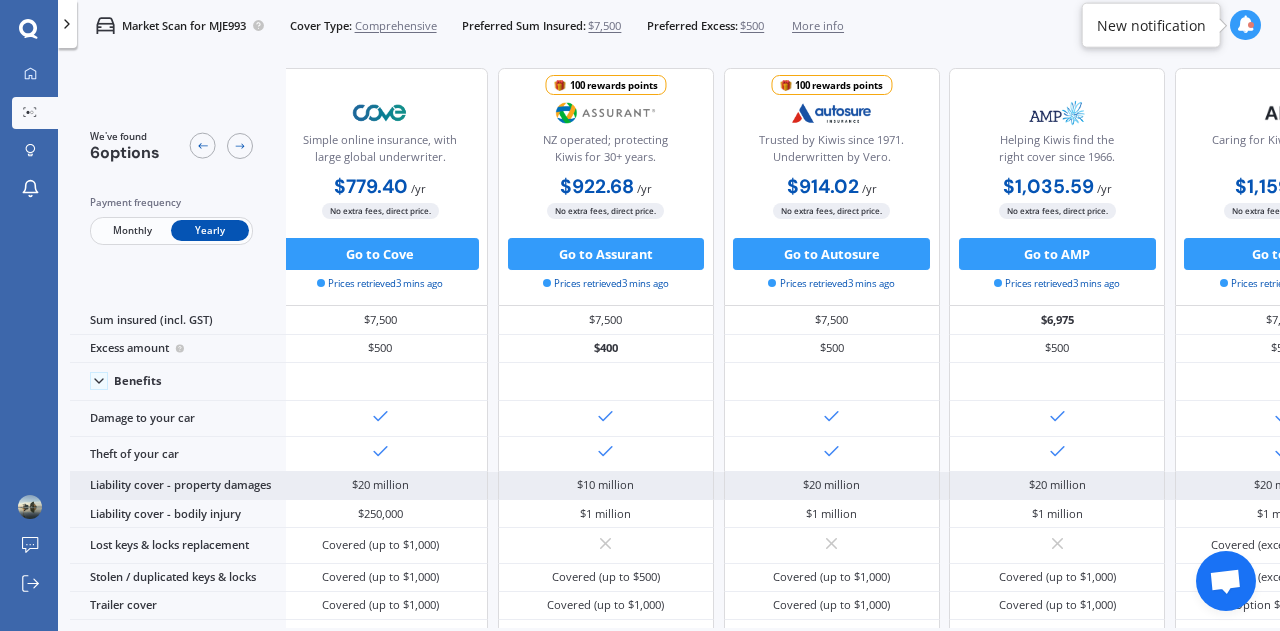 scroll, scrollTop: 0, scrollLeft: 0, axis: both 